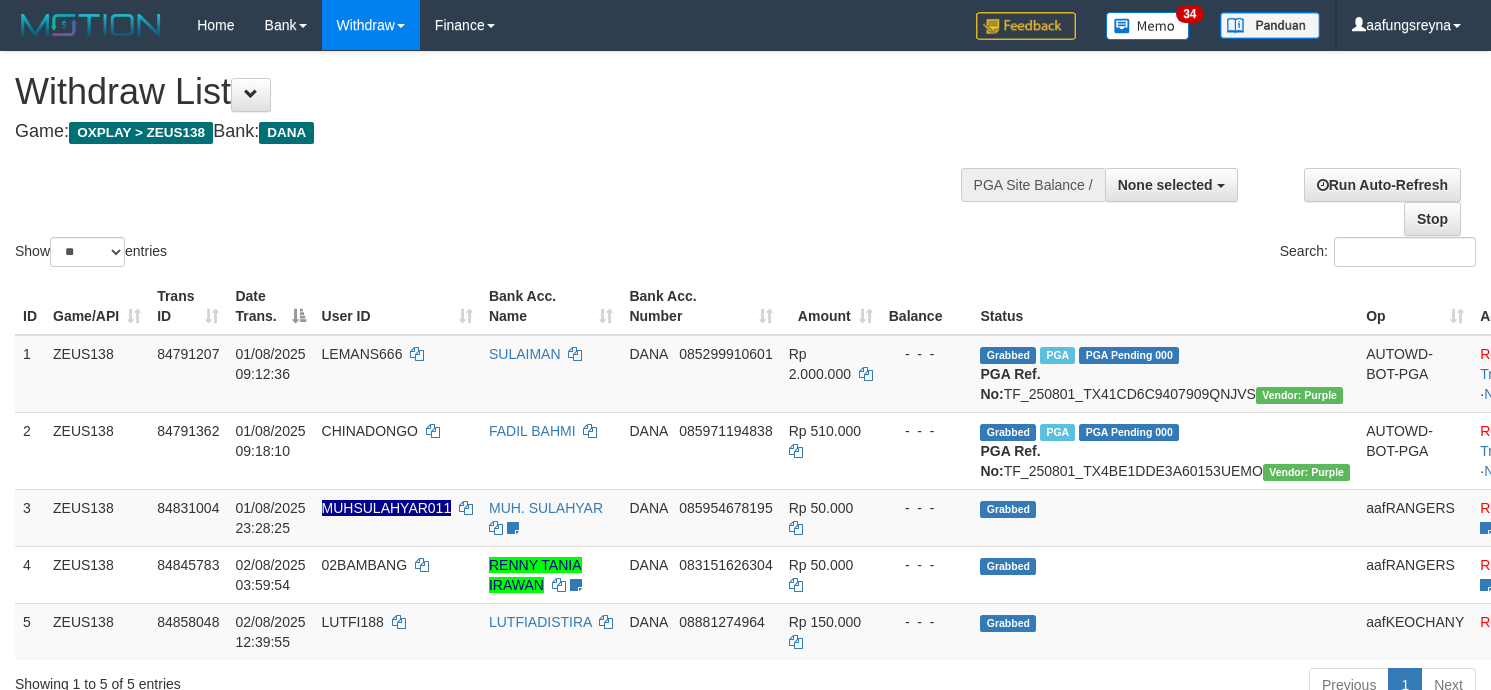 select 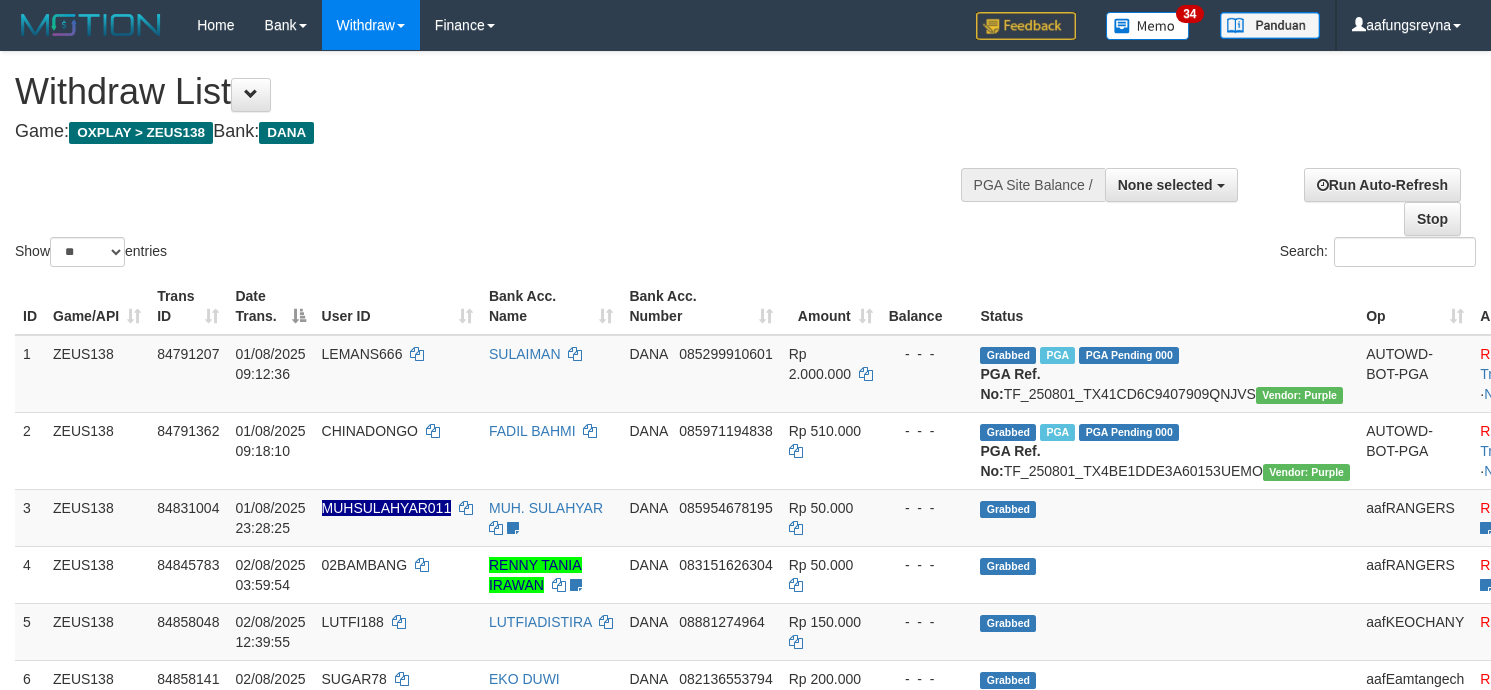 select 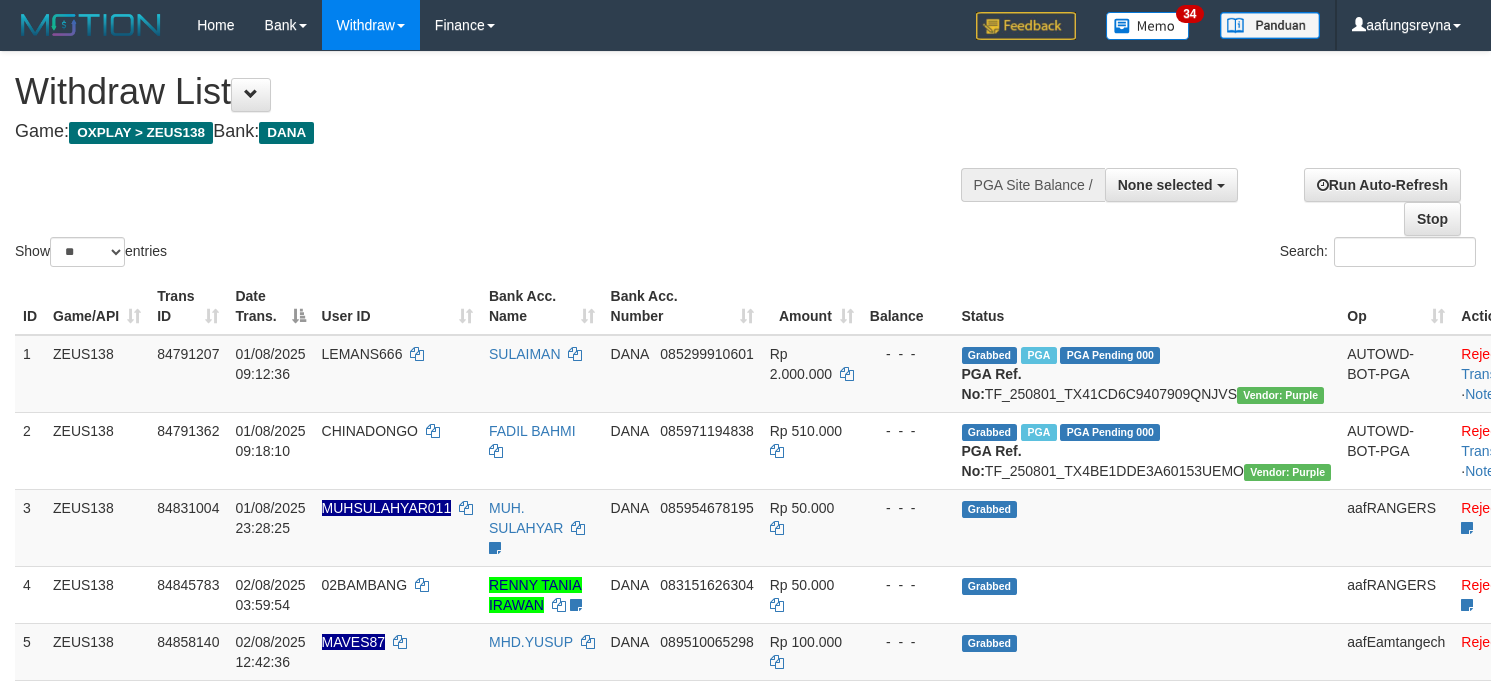select 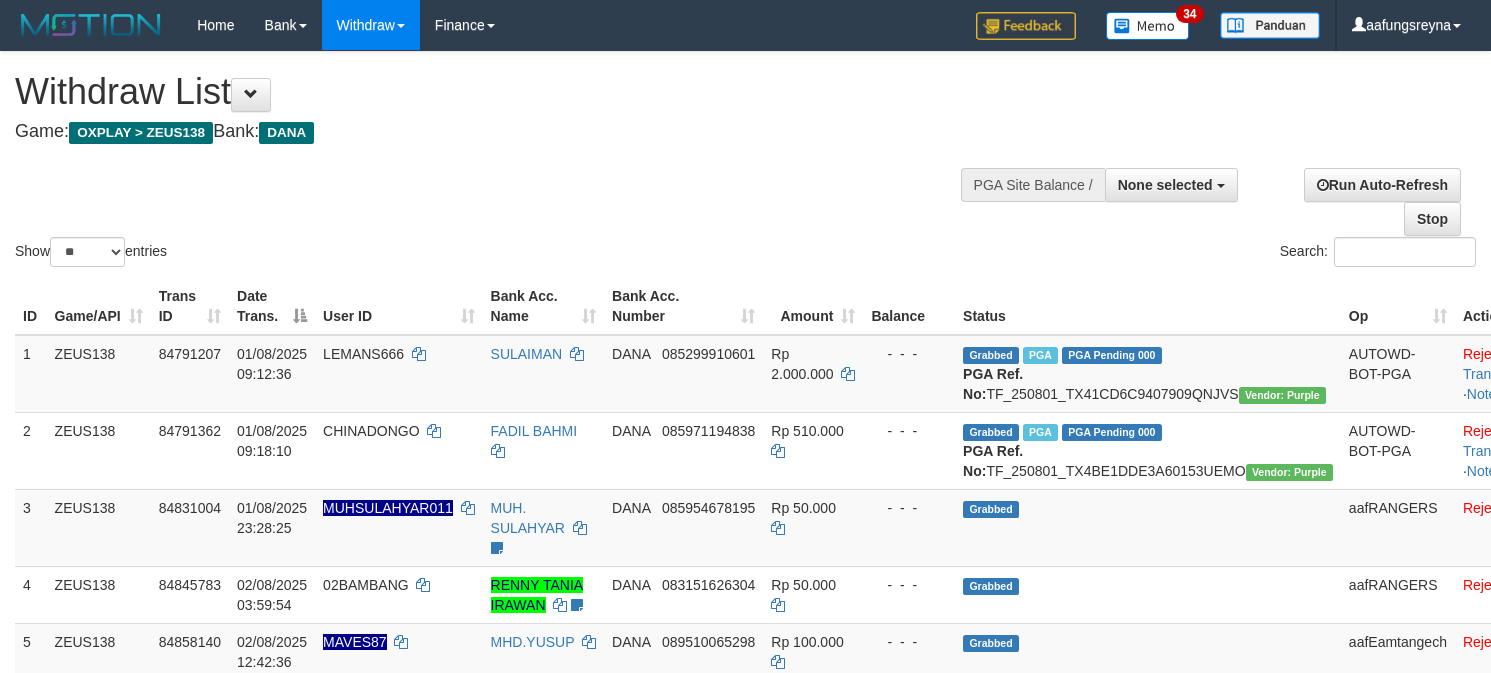 select 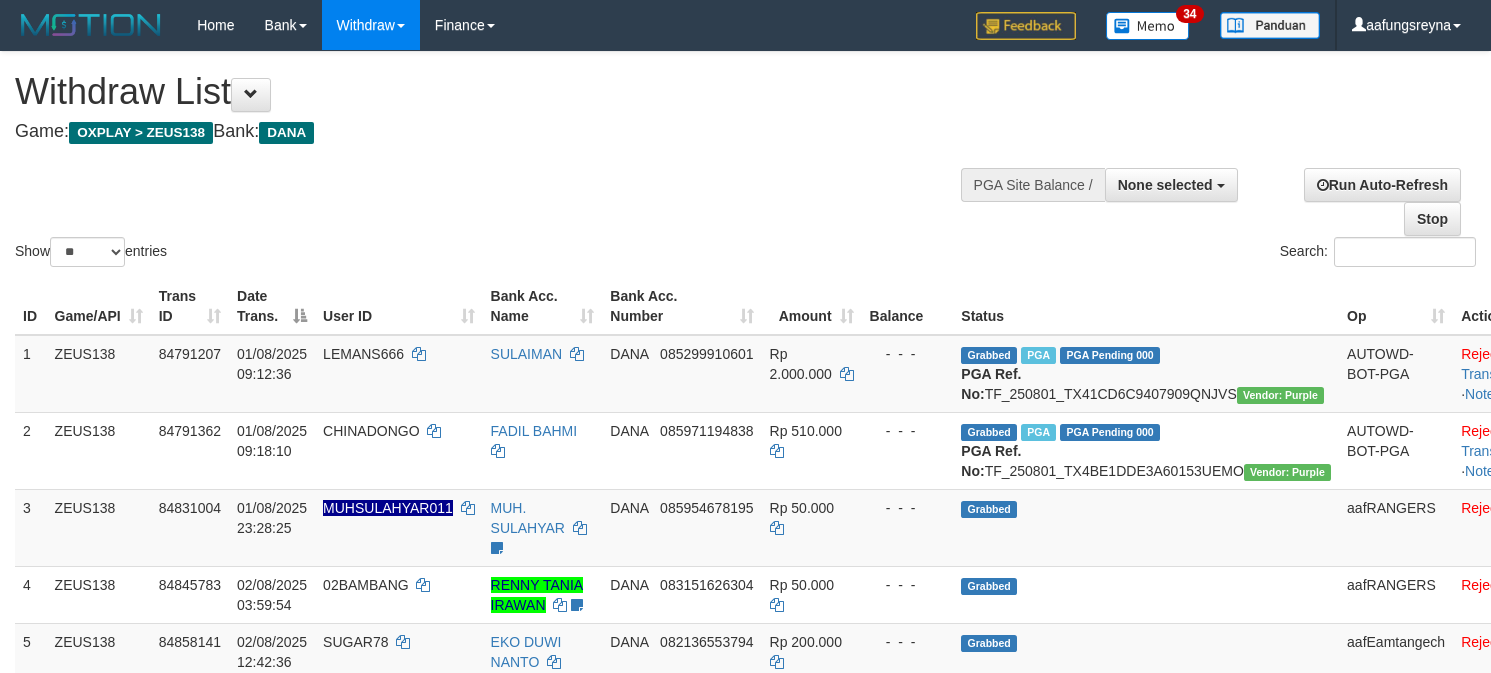select 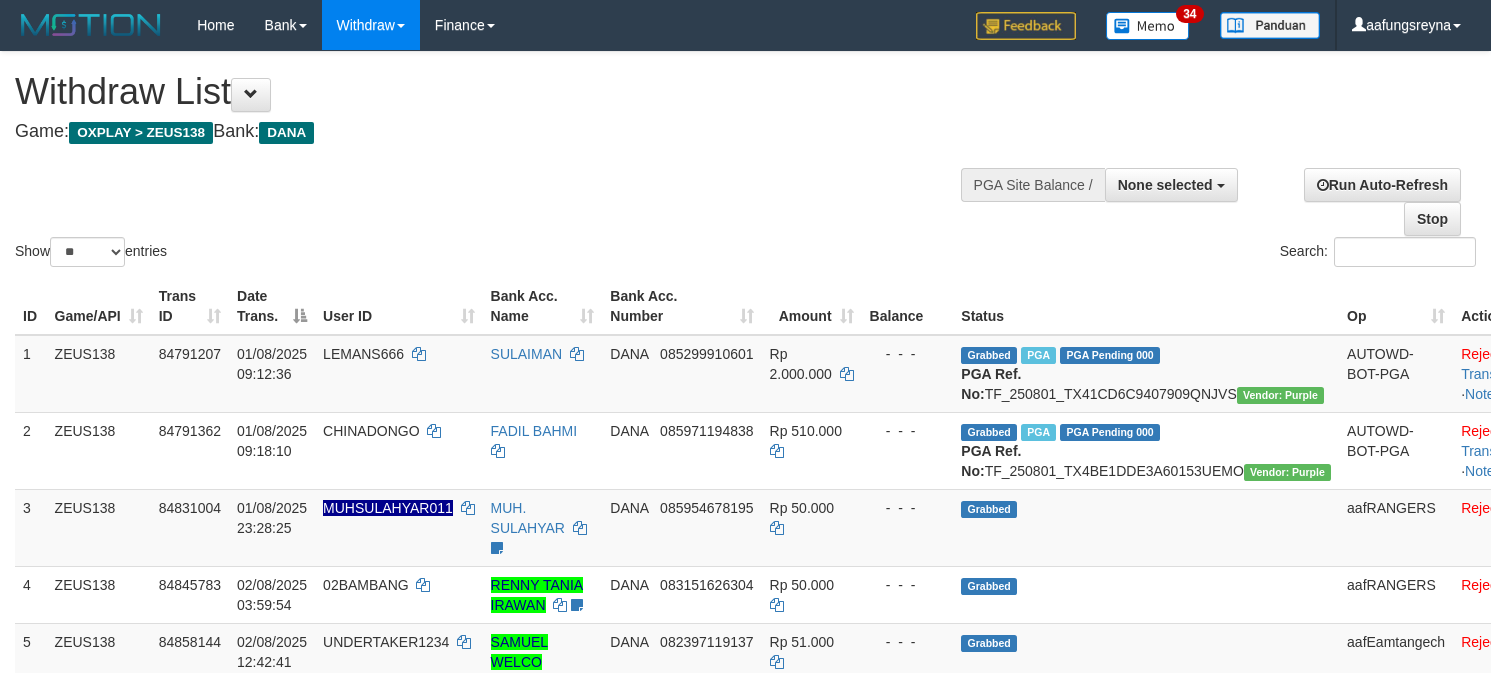 select 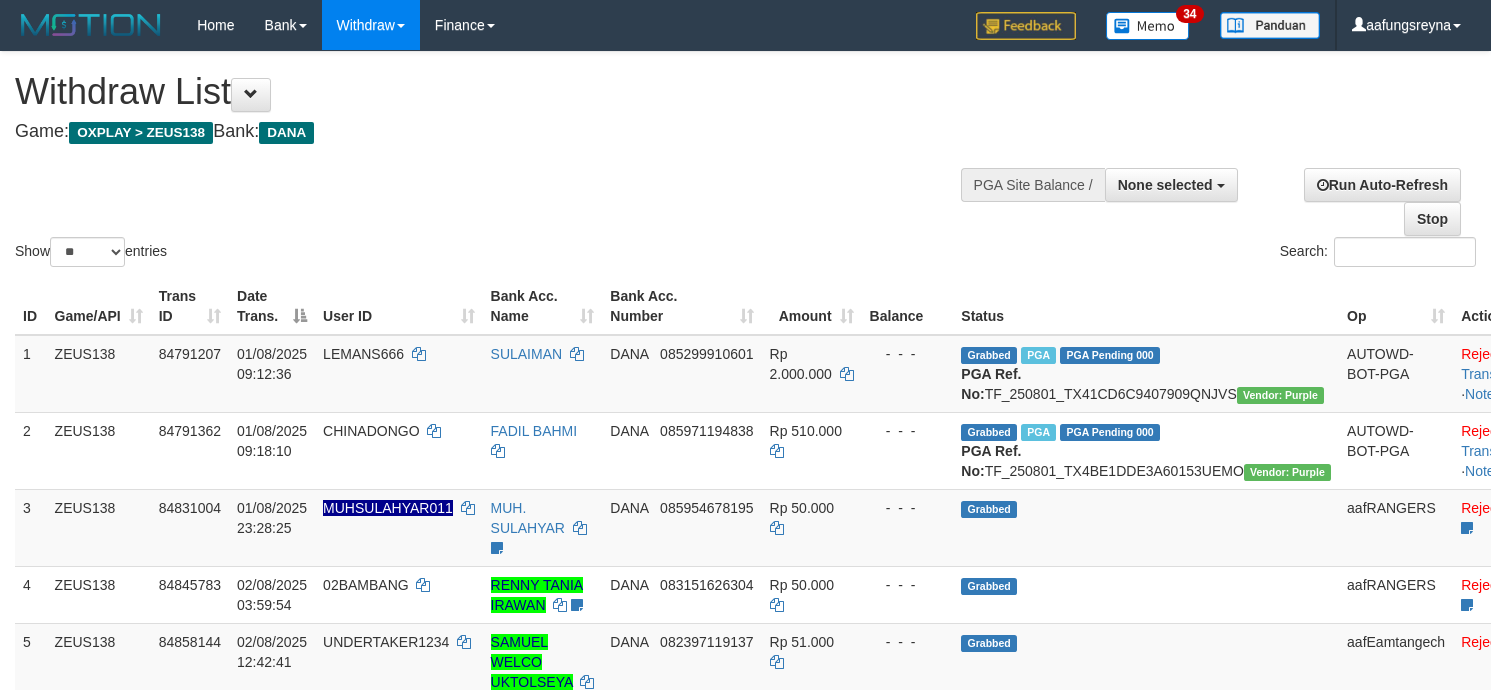 select 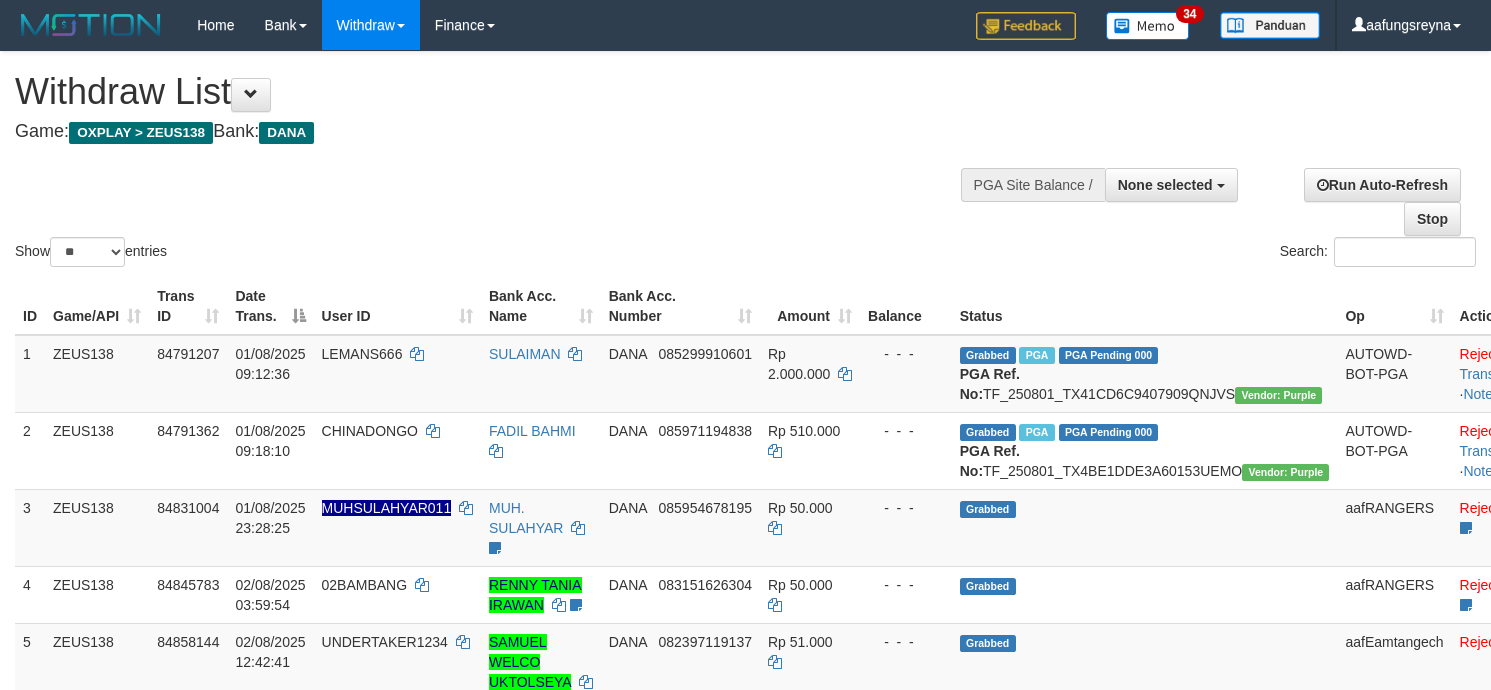 select 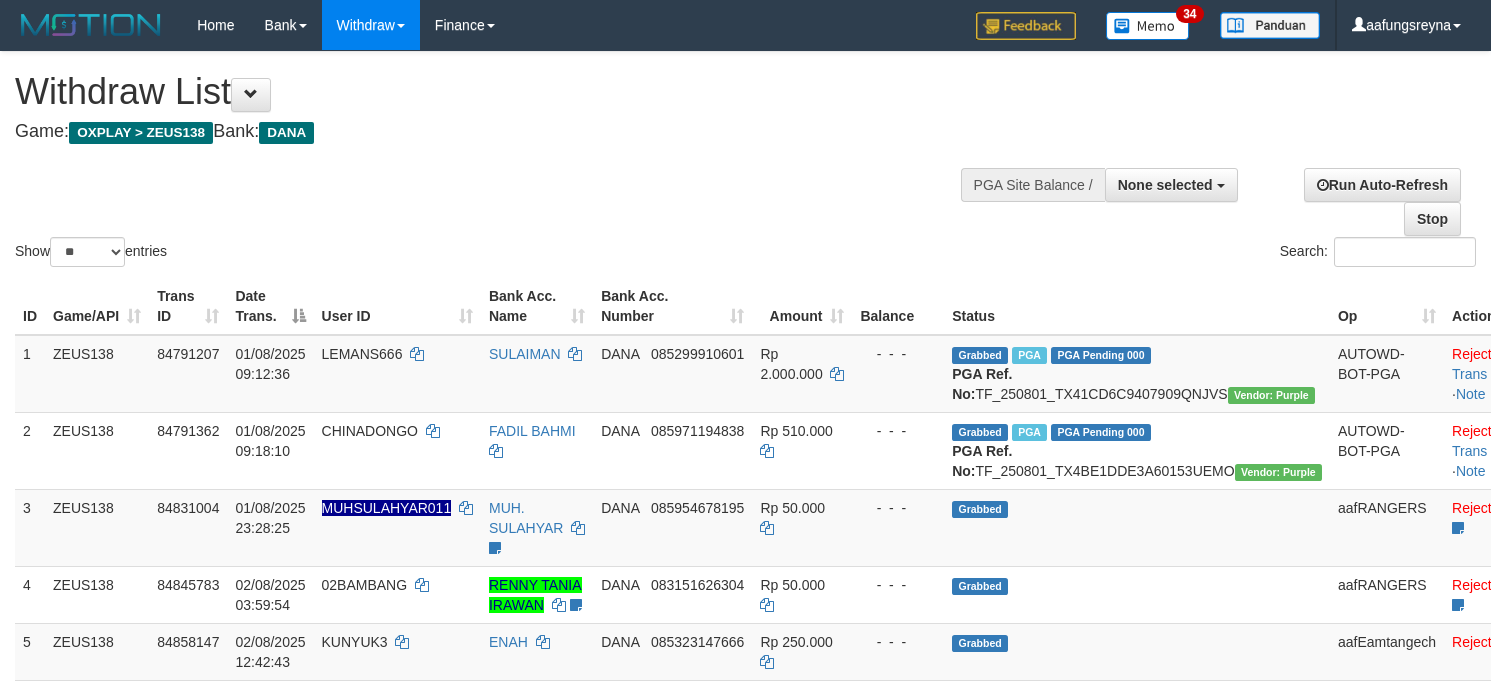 select 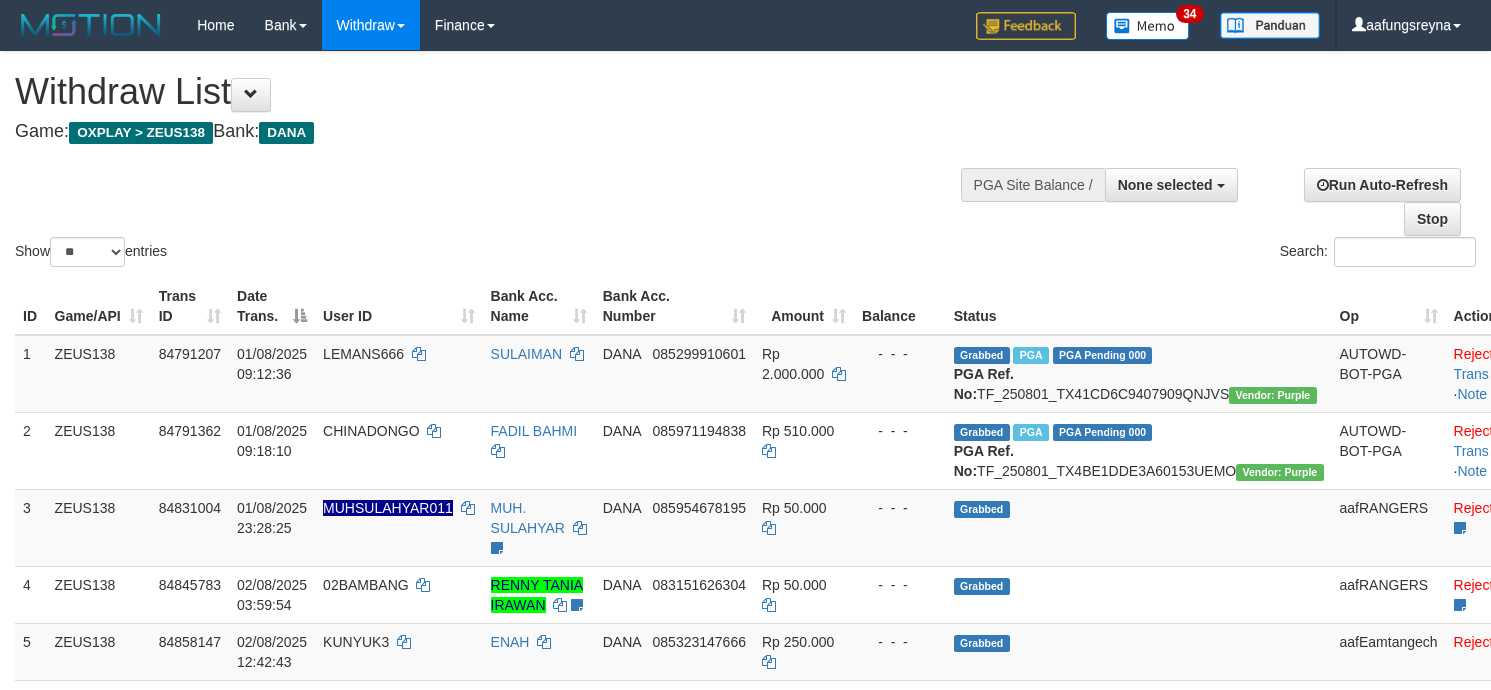 select 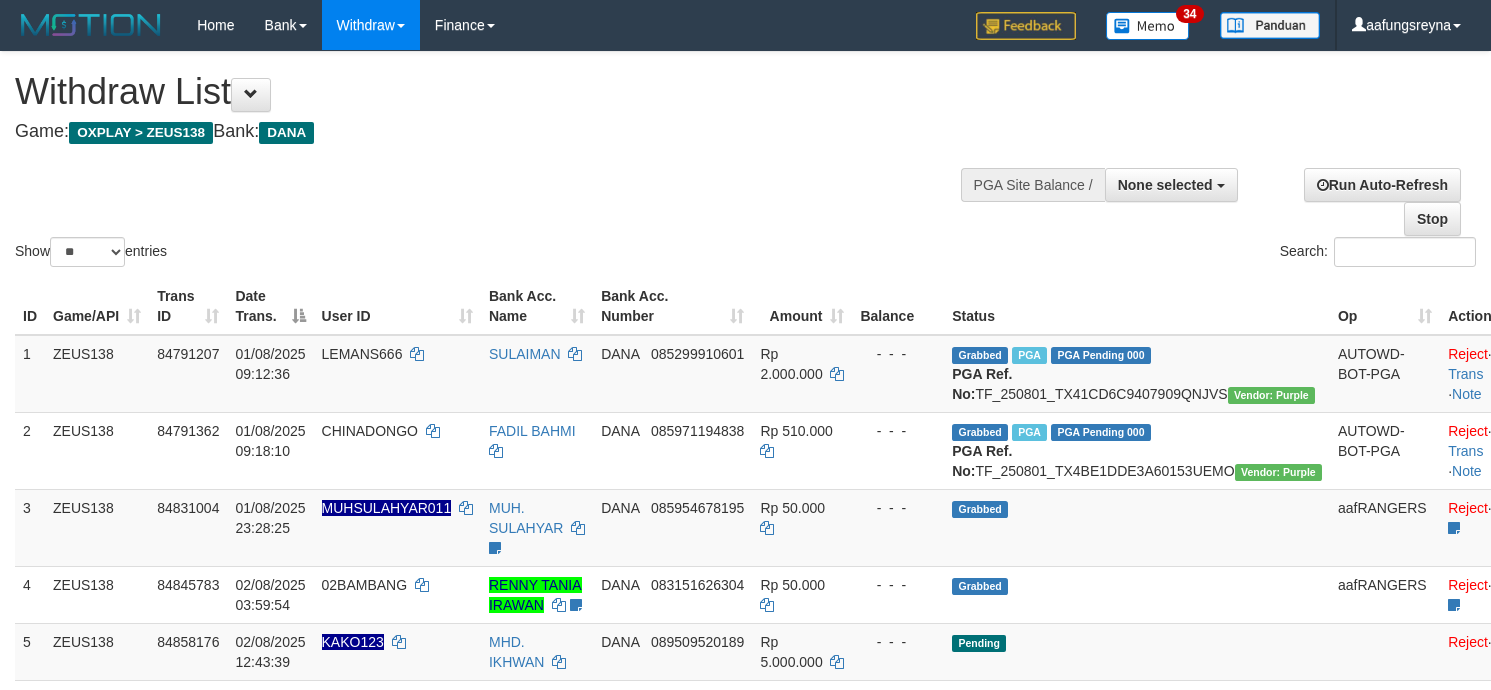 select 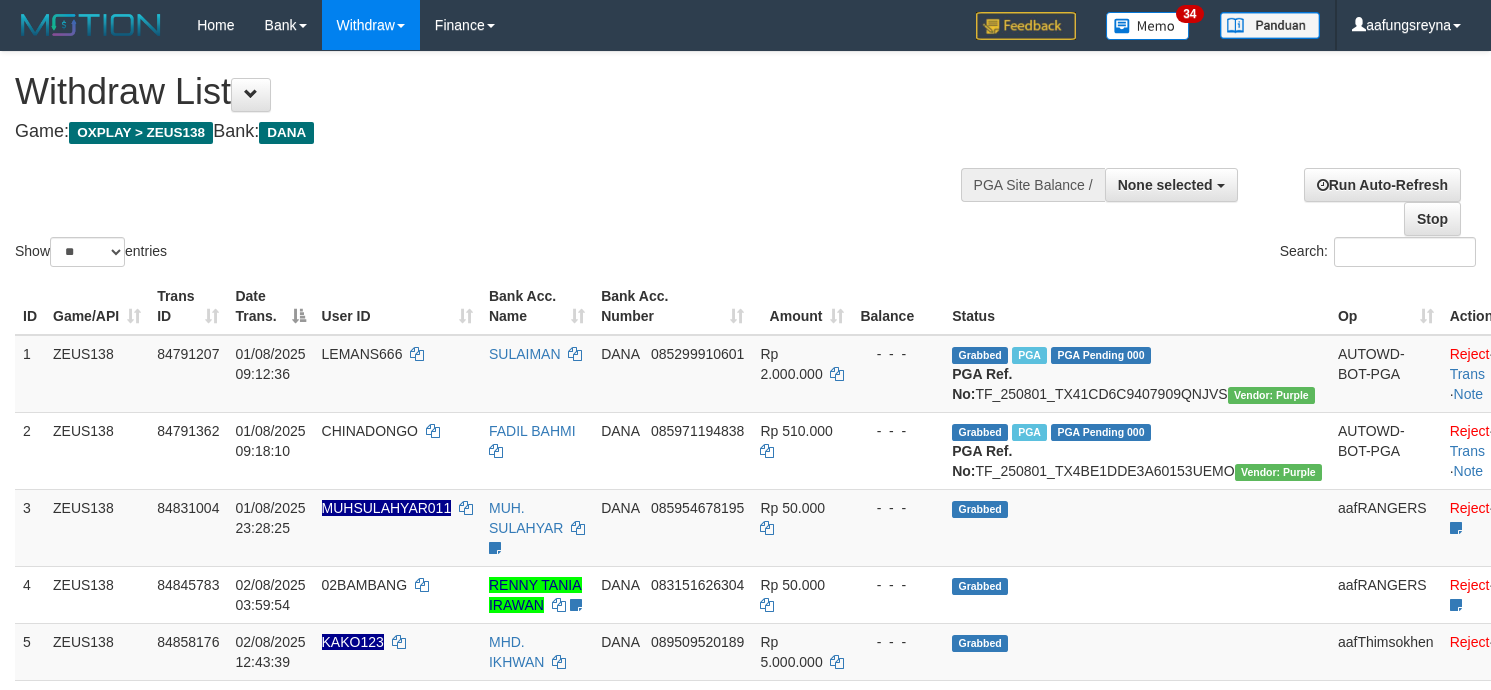 select 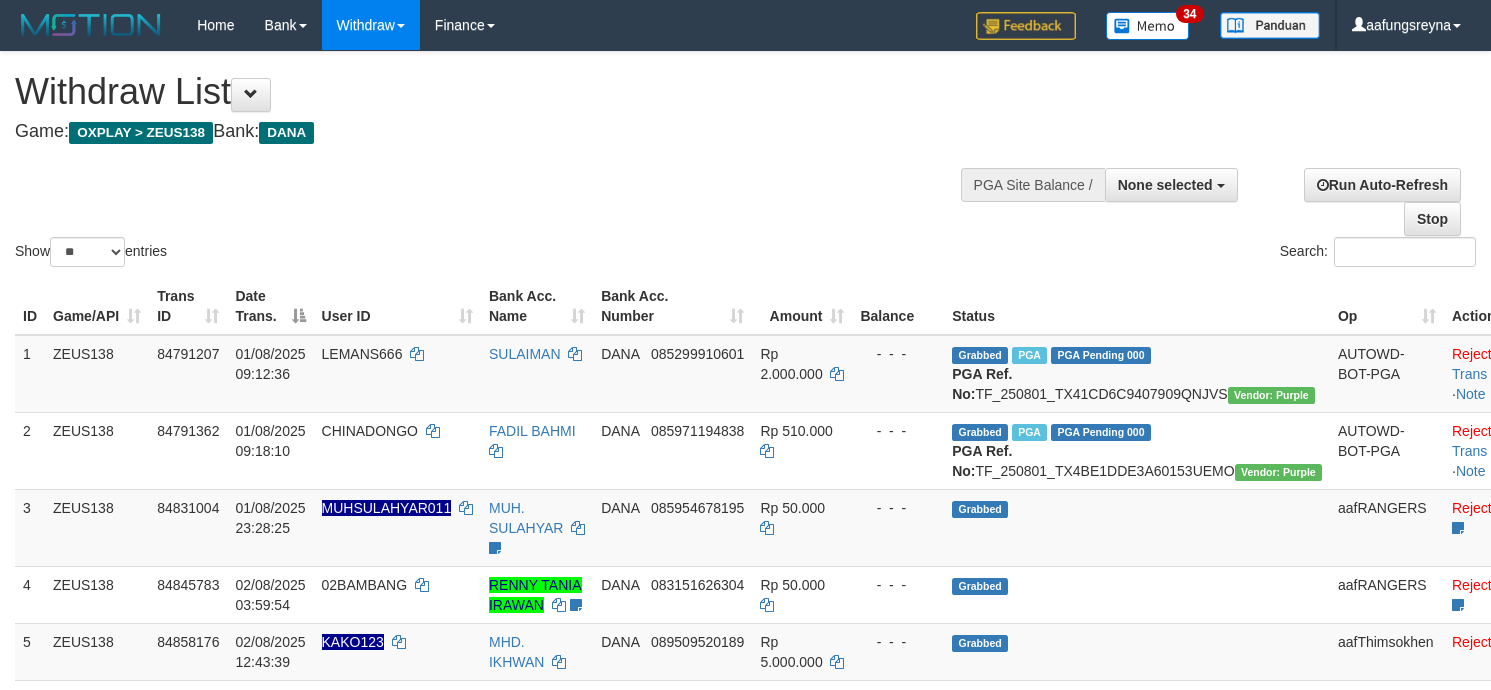 select 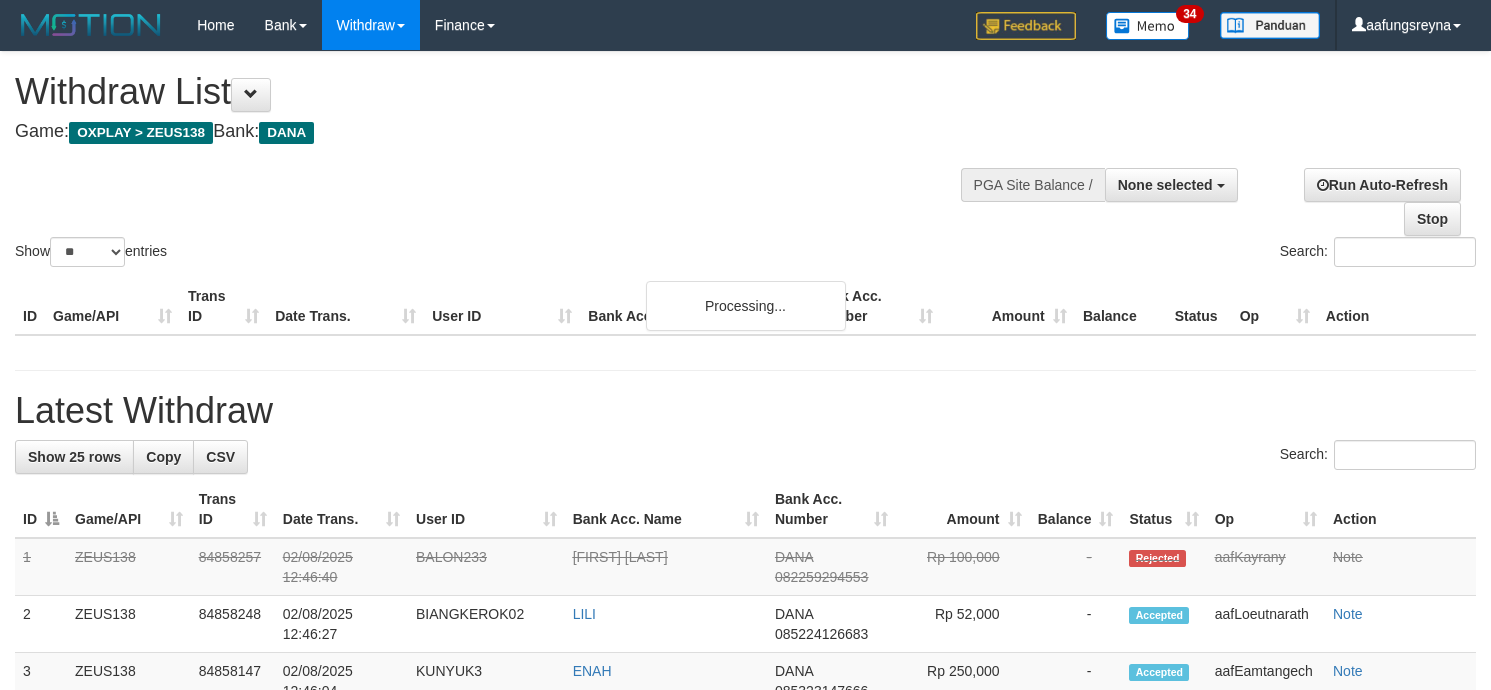 select 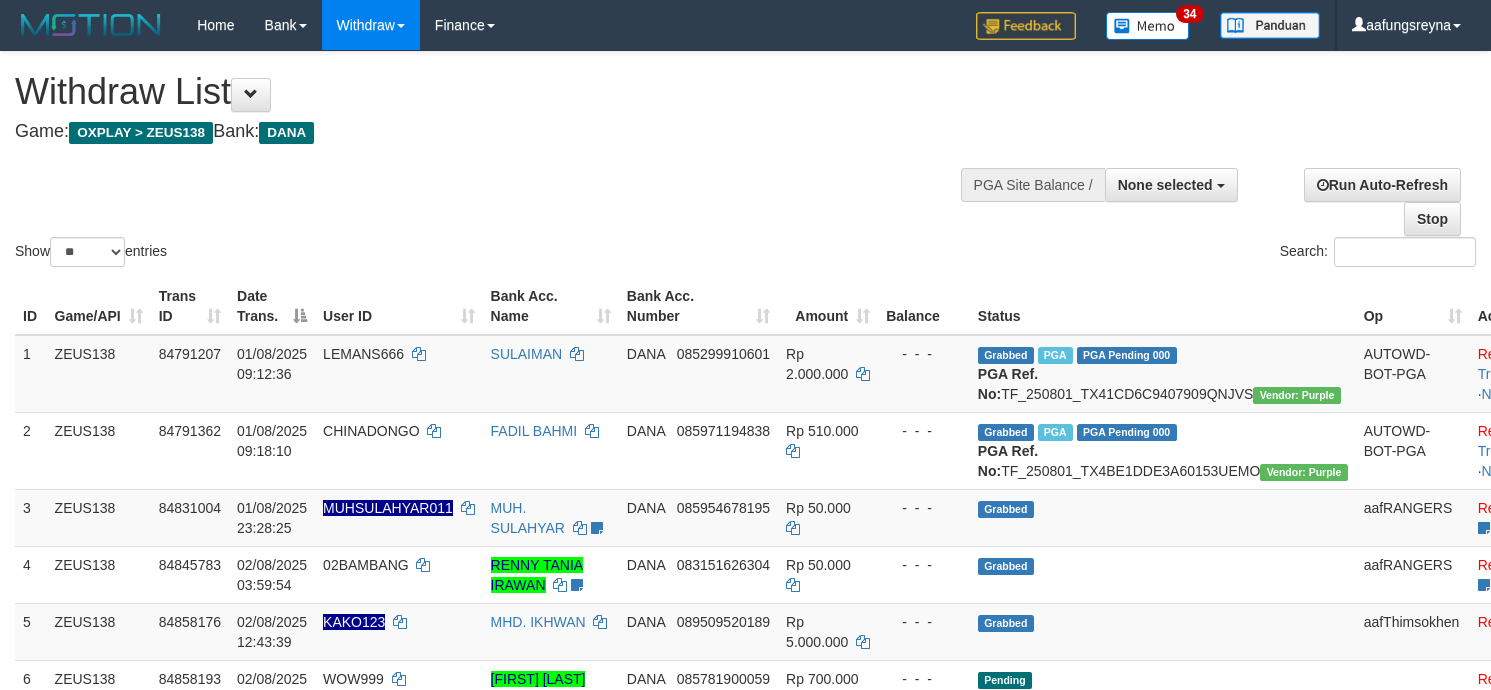 select 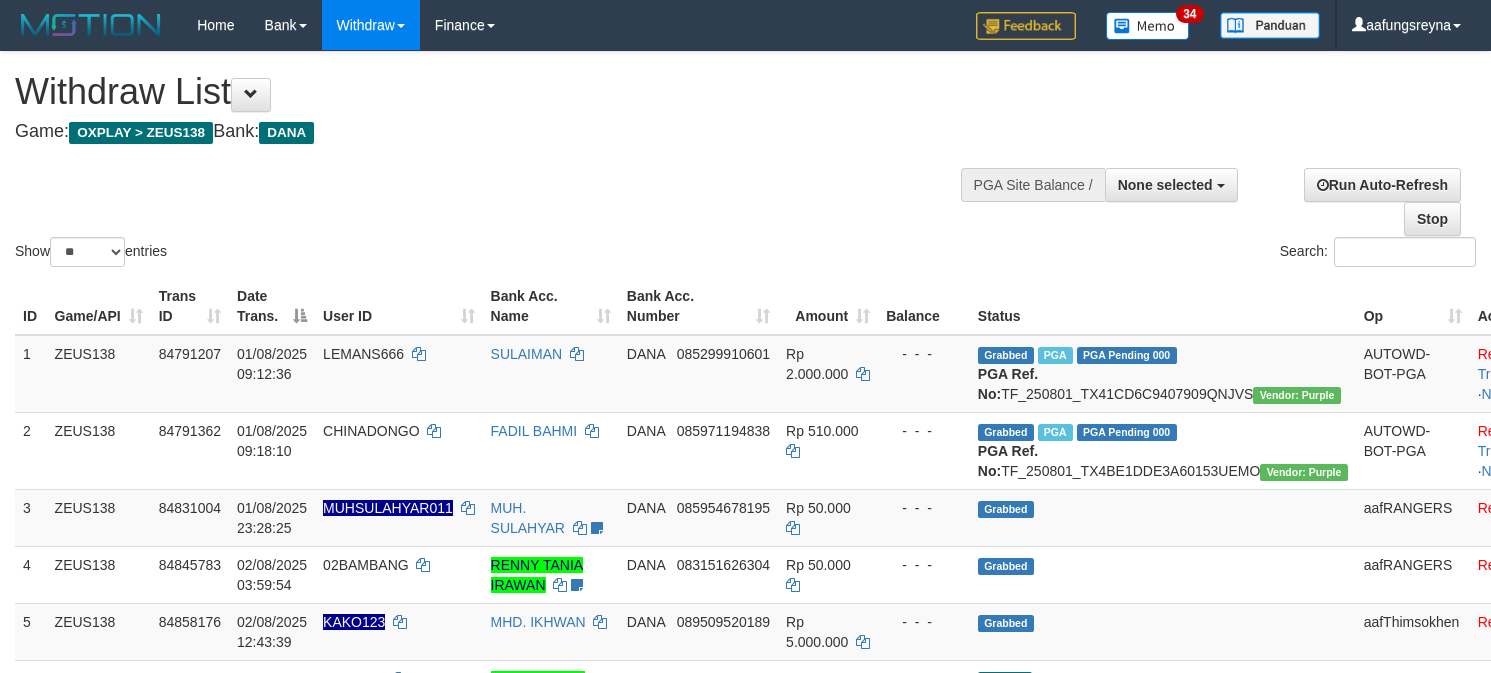 select 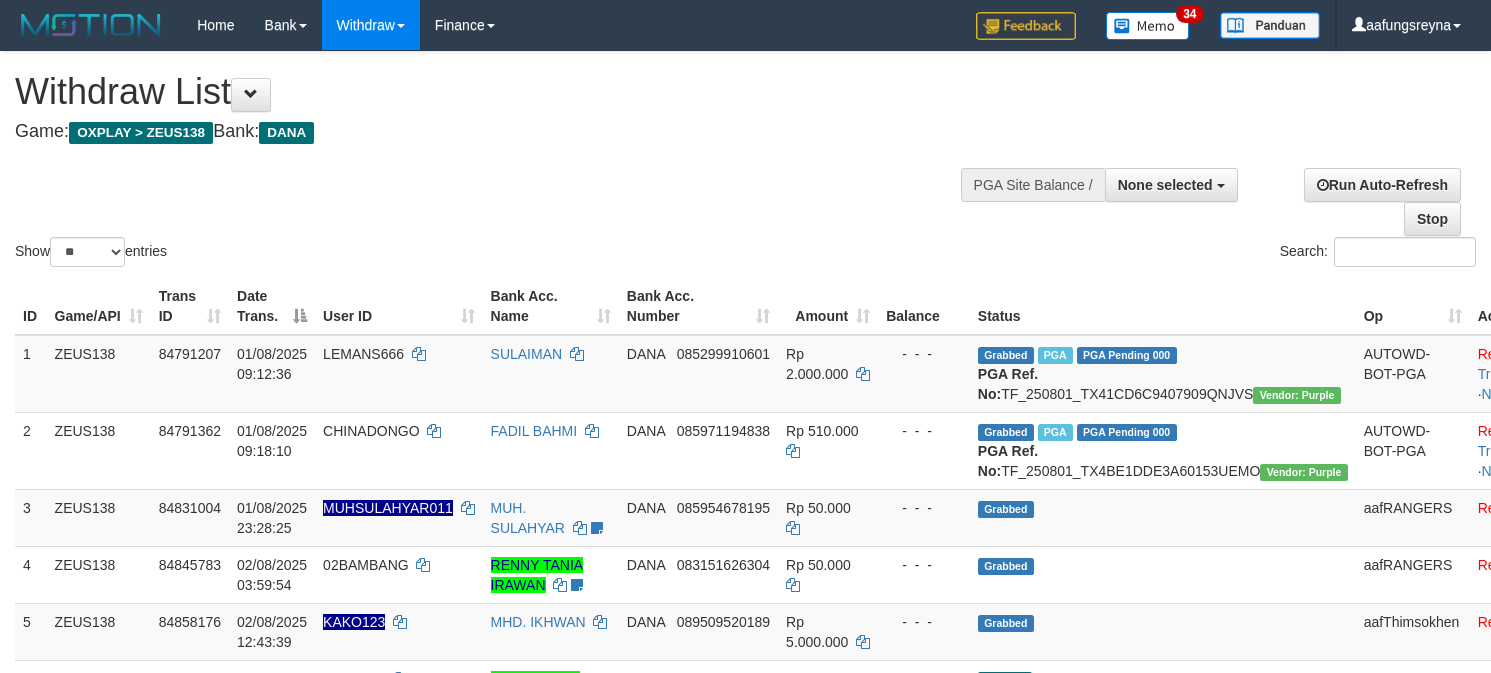 select 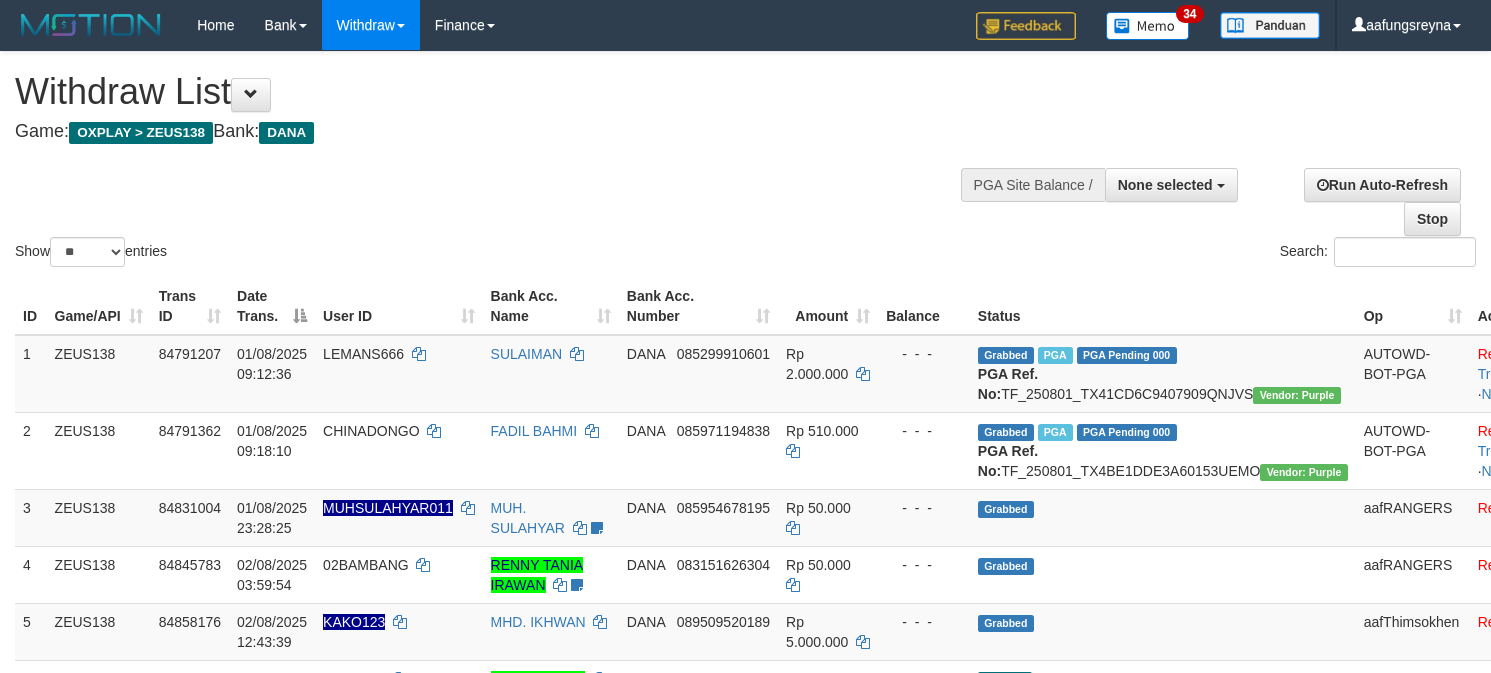 select 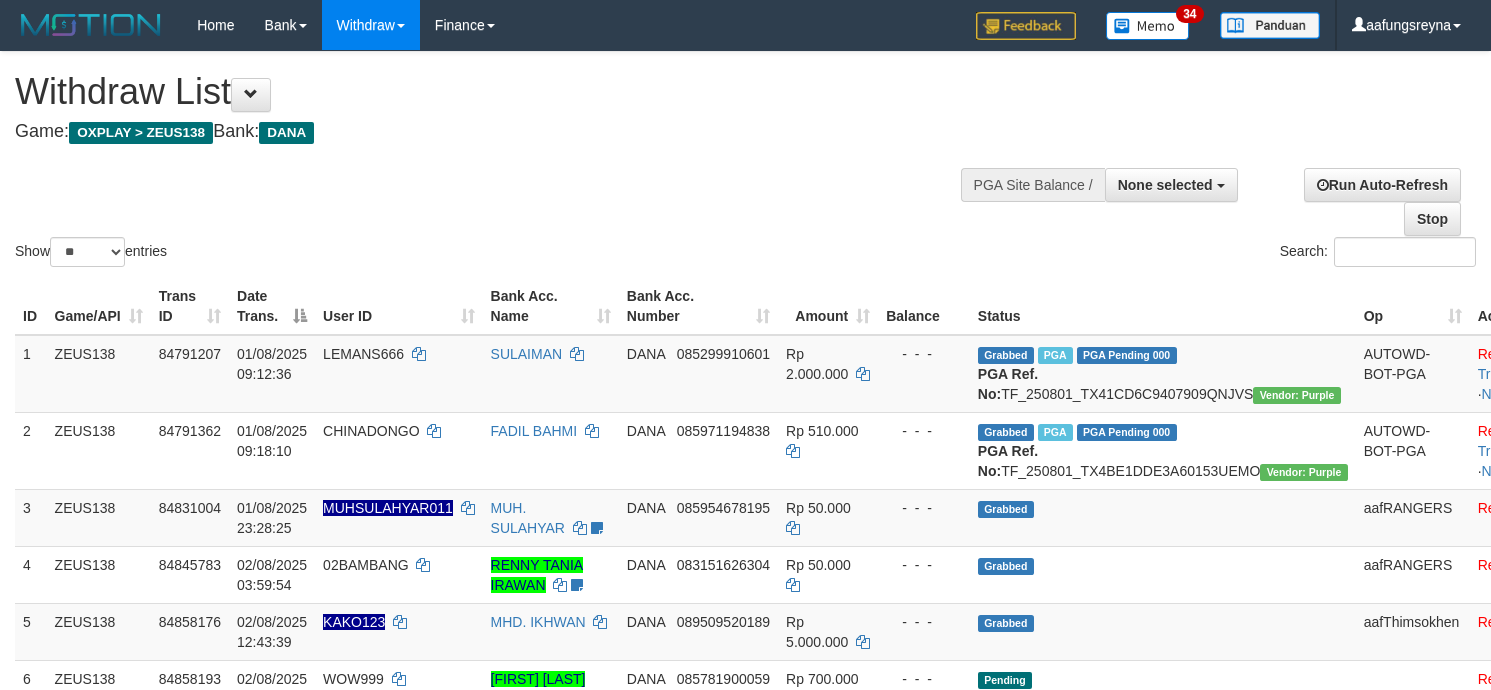 select 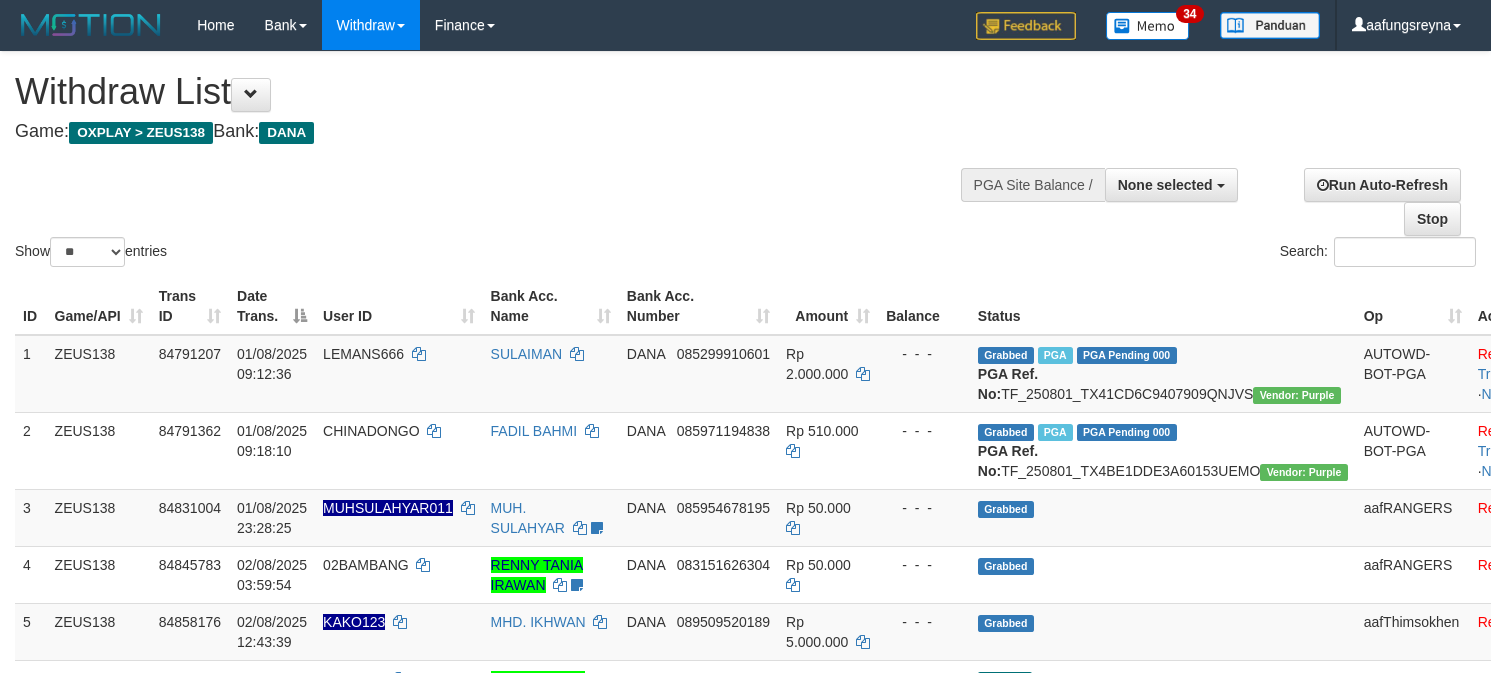 select 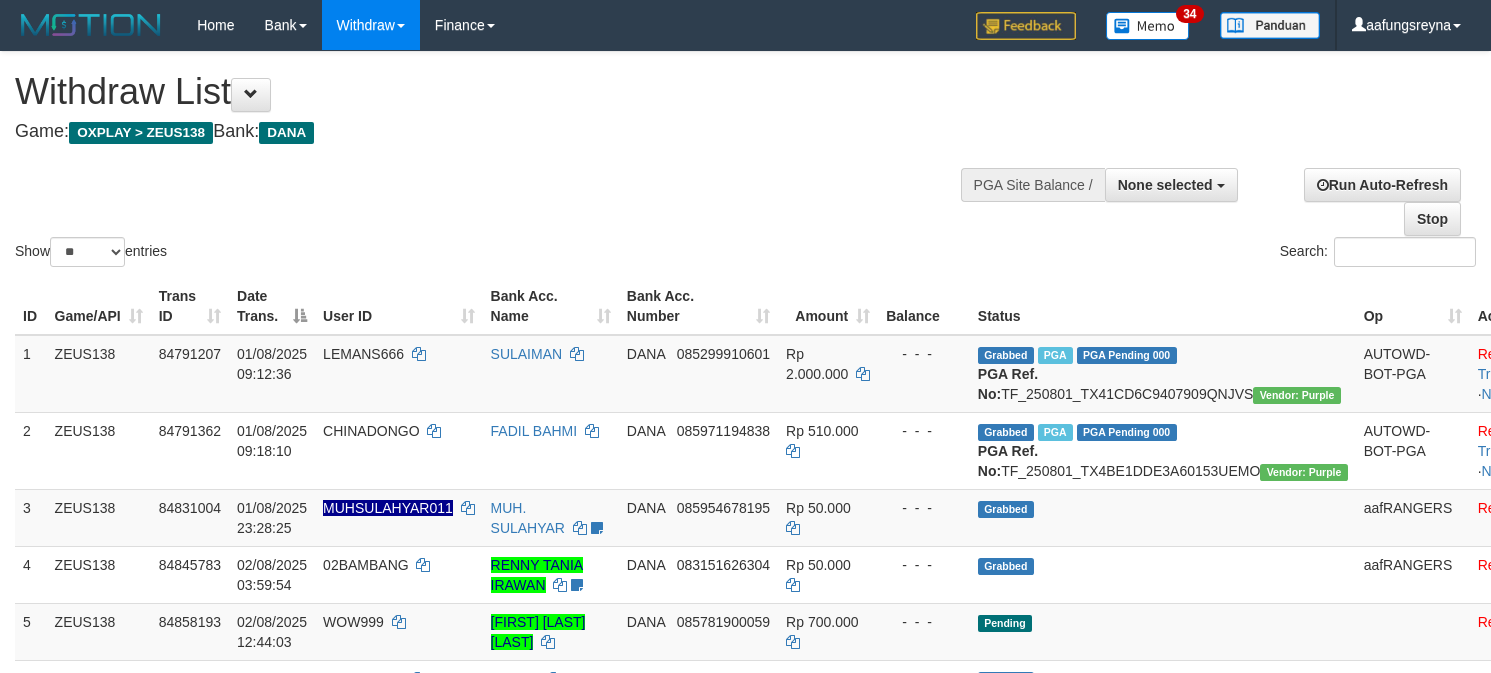 select 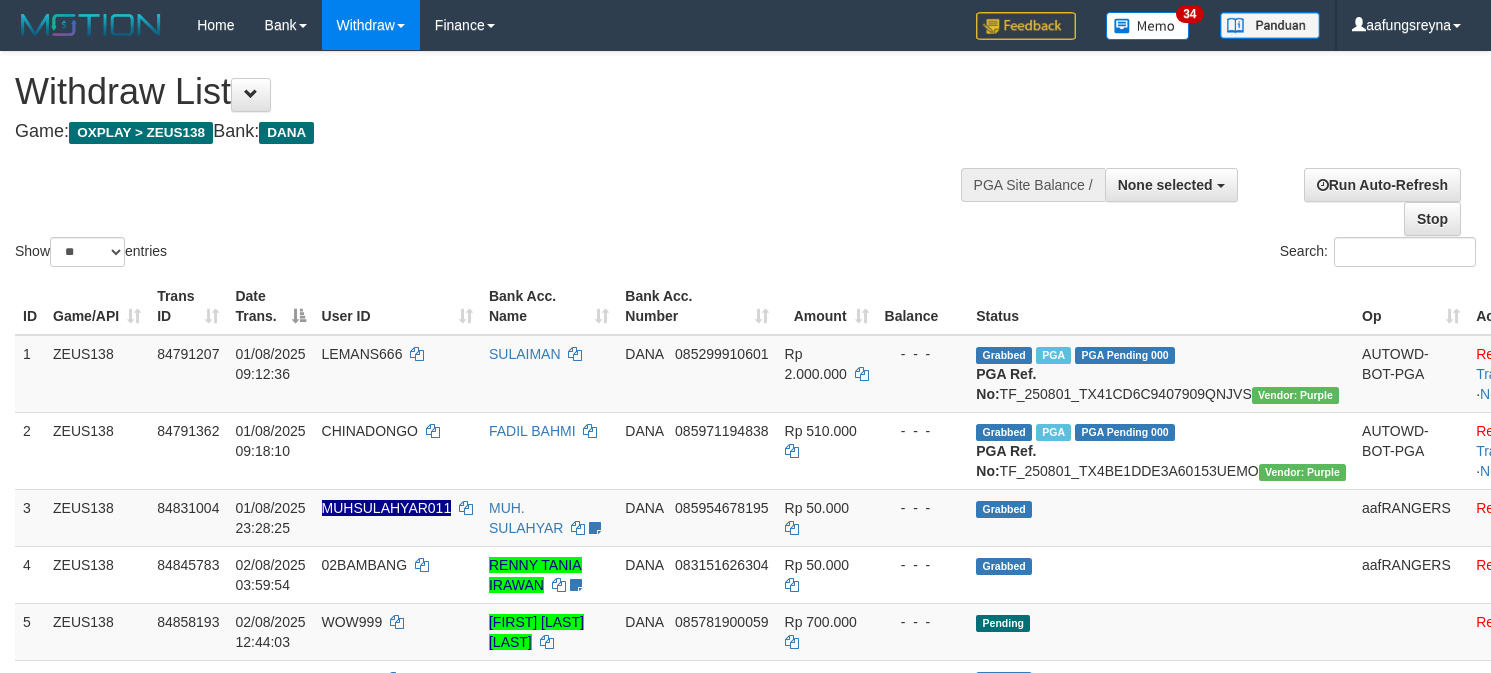 select 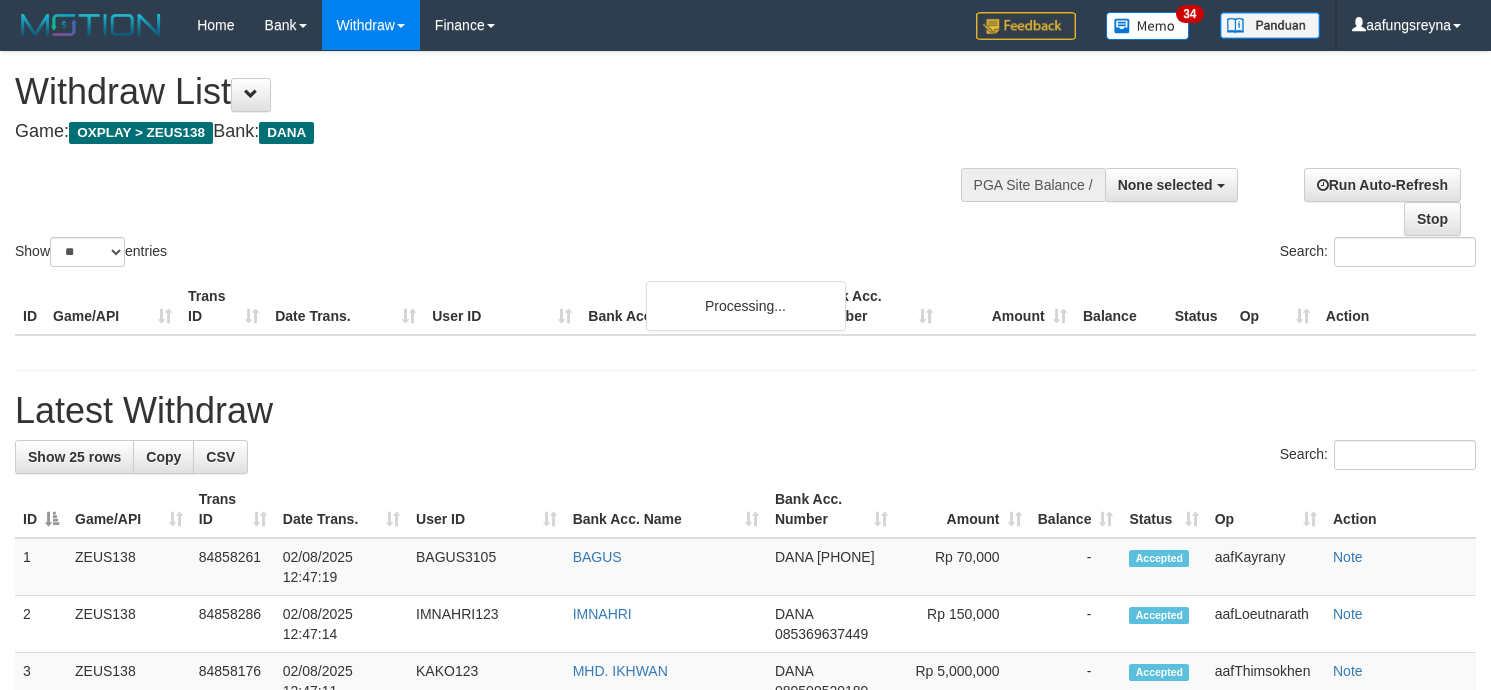 select 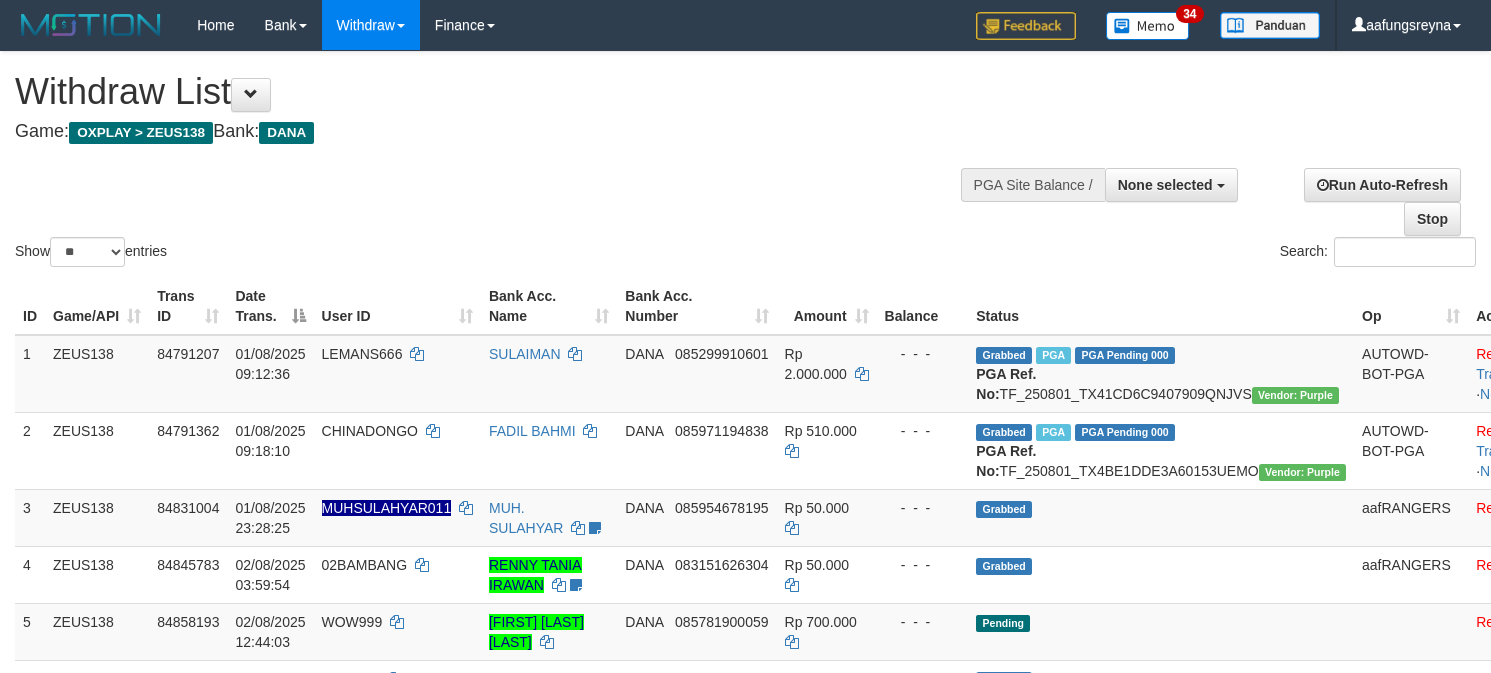 select 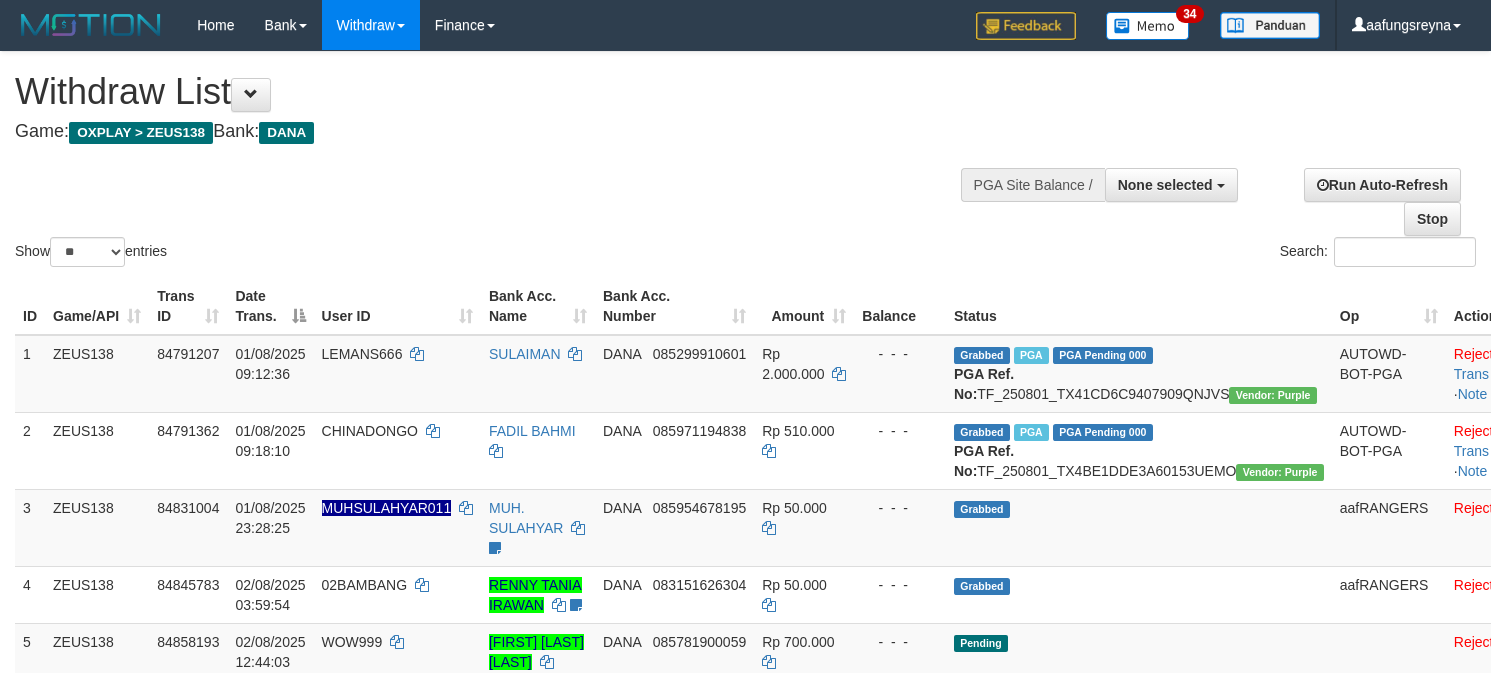 select 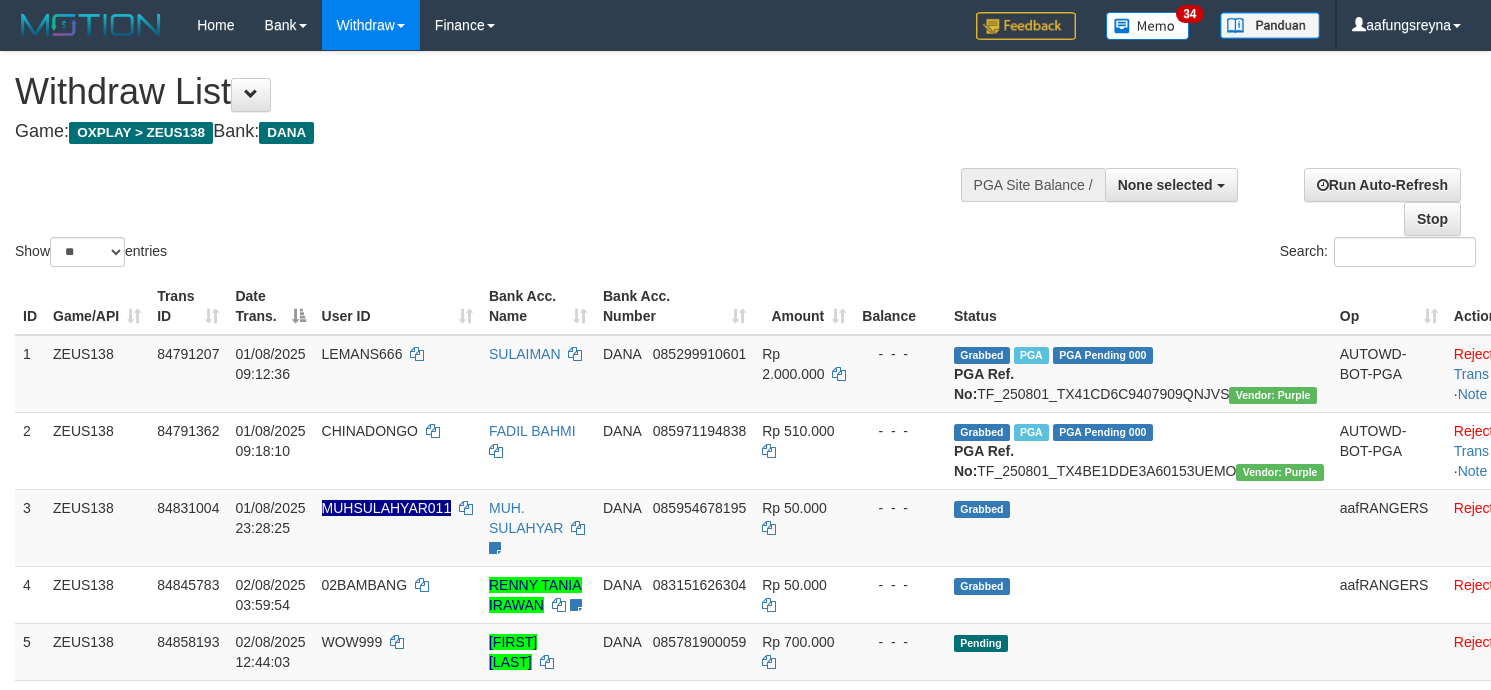 select 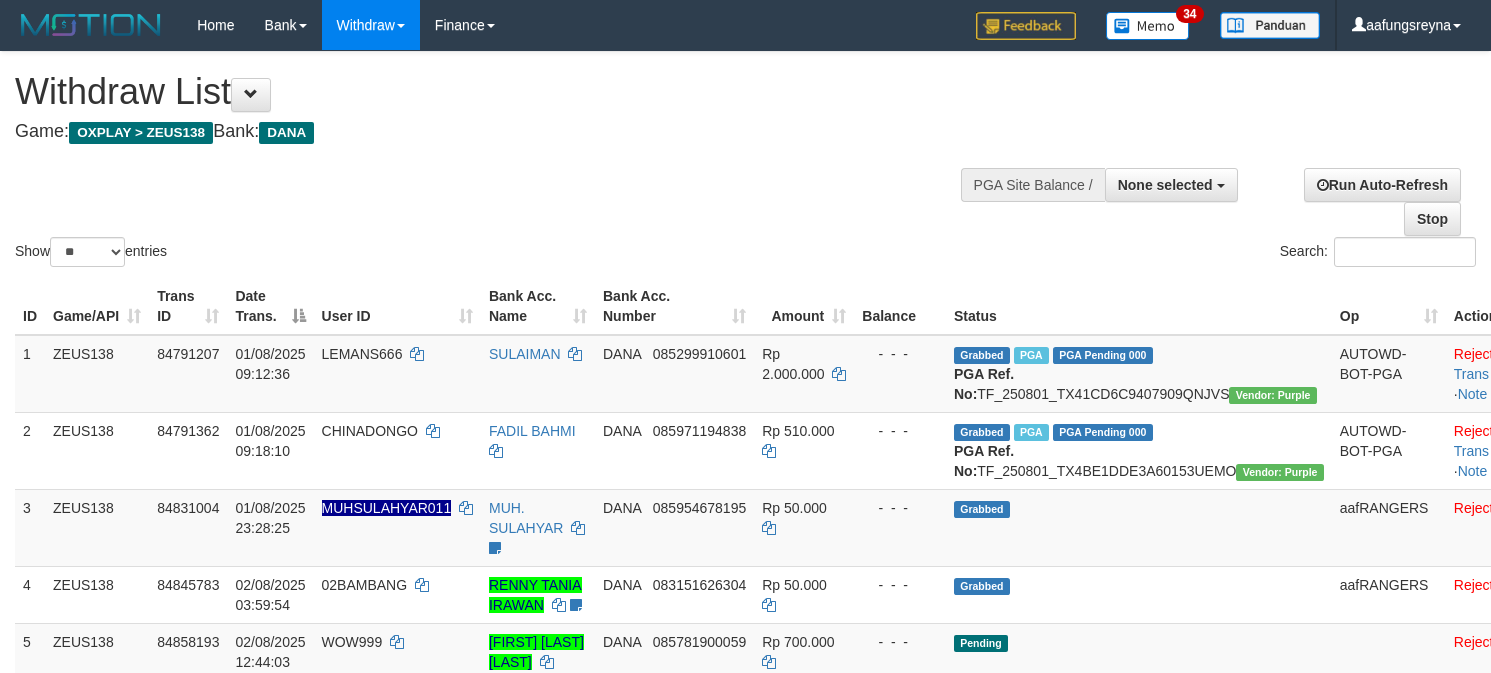 select 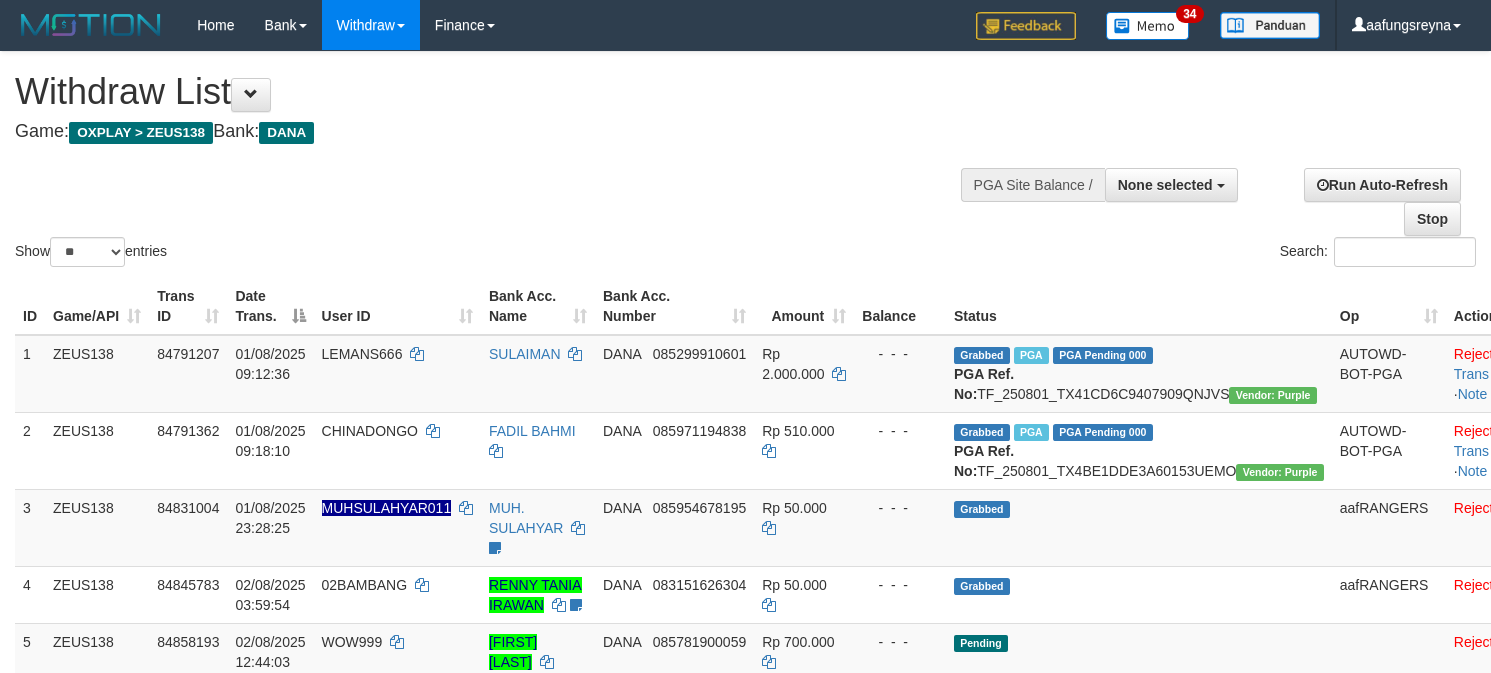 select 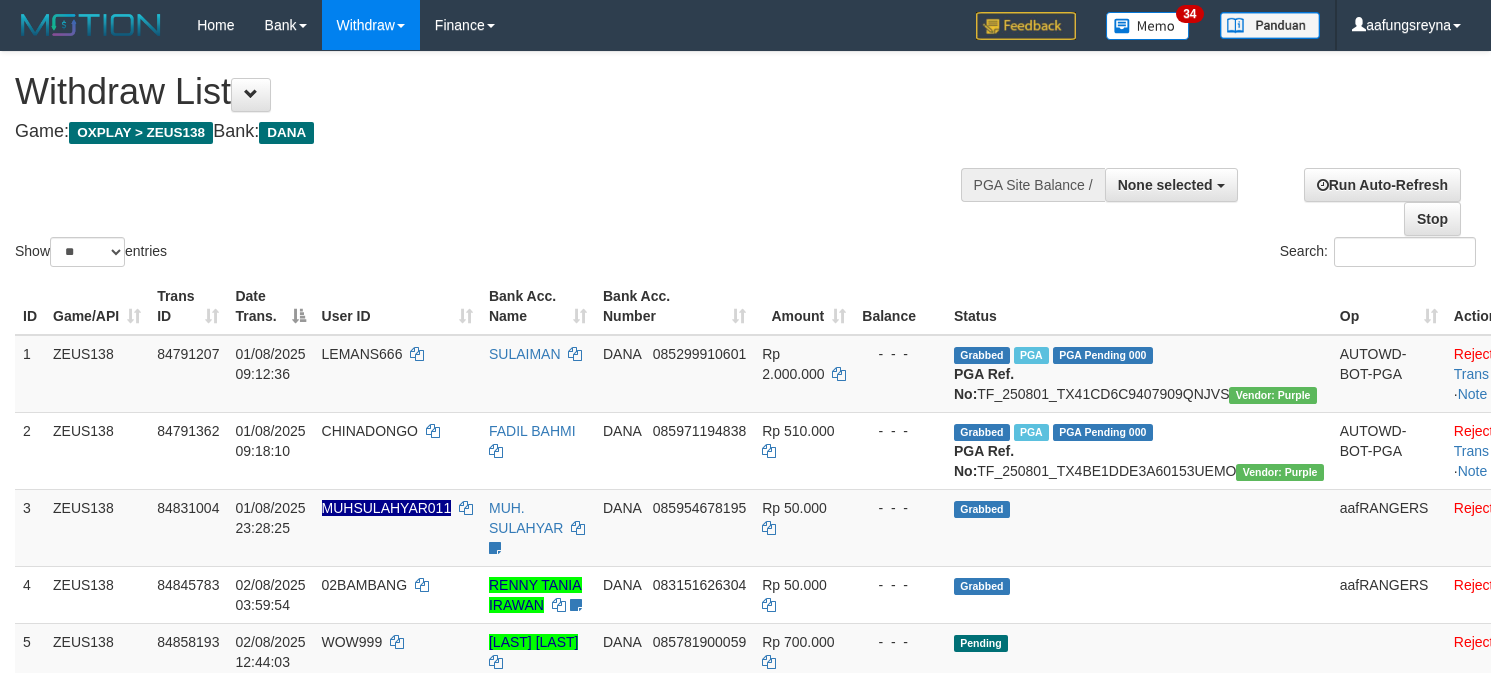 select 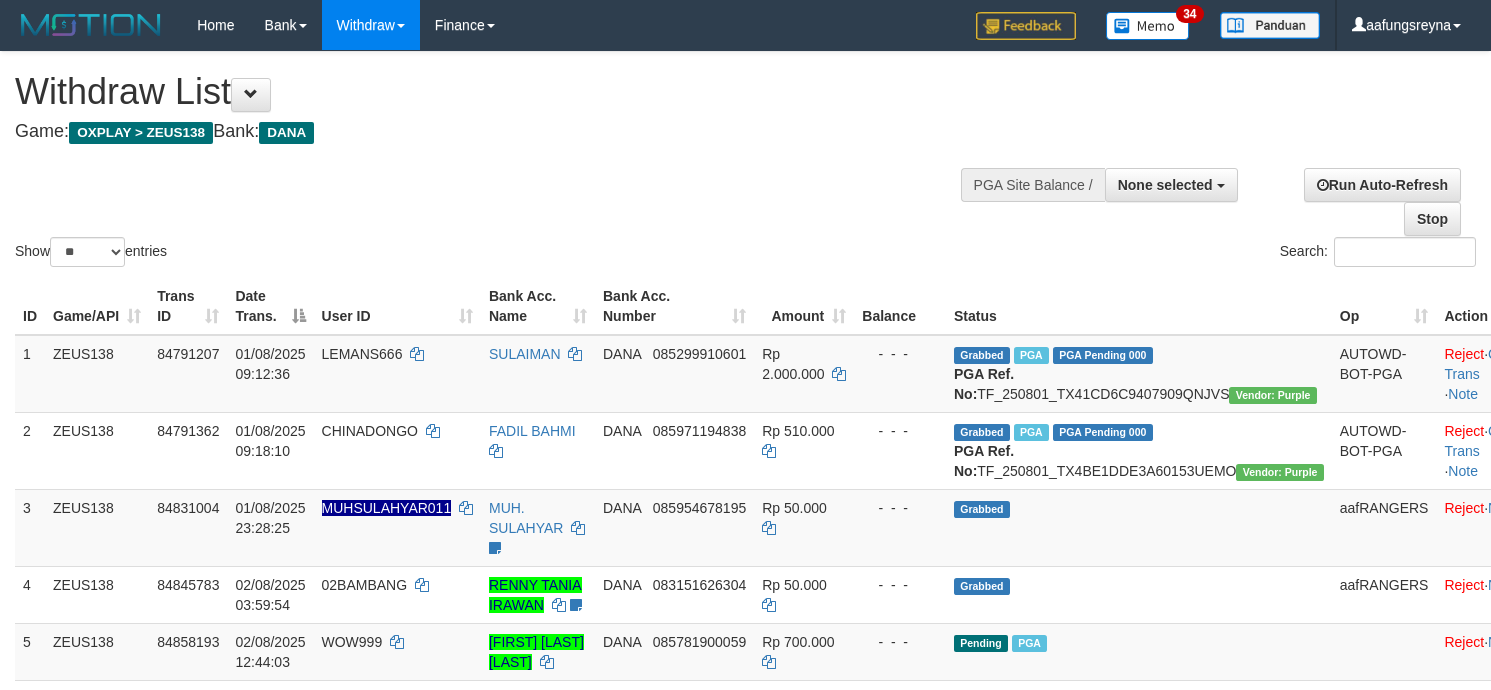 select 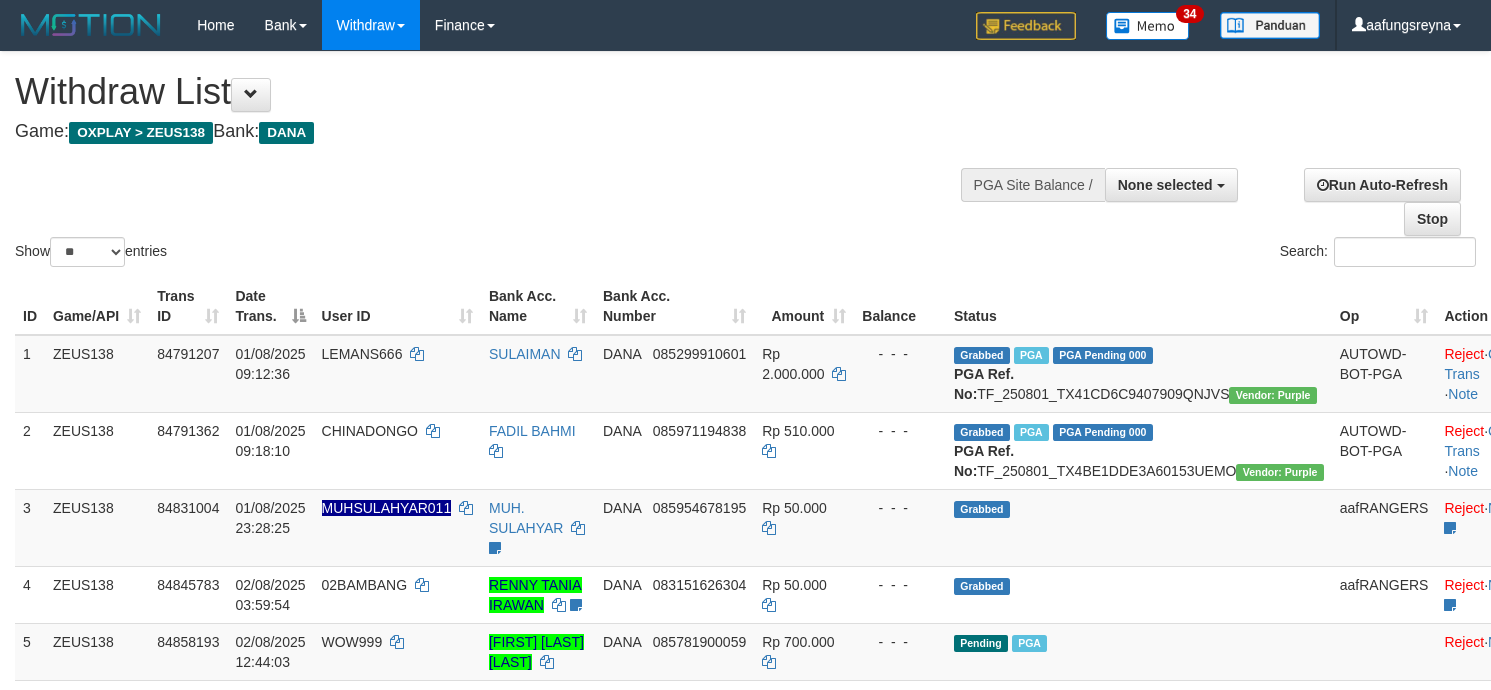 select 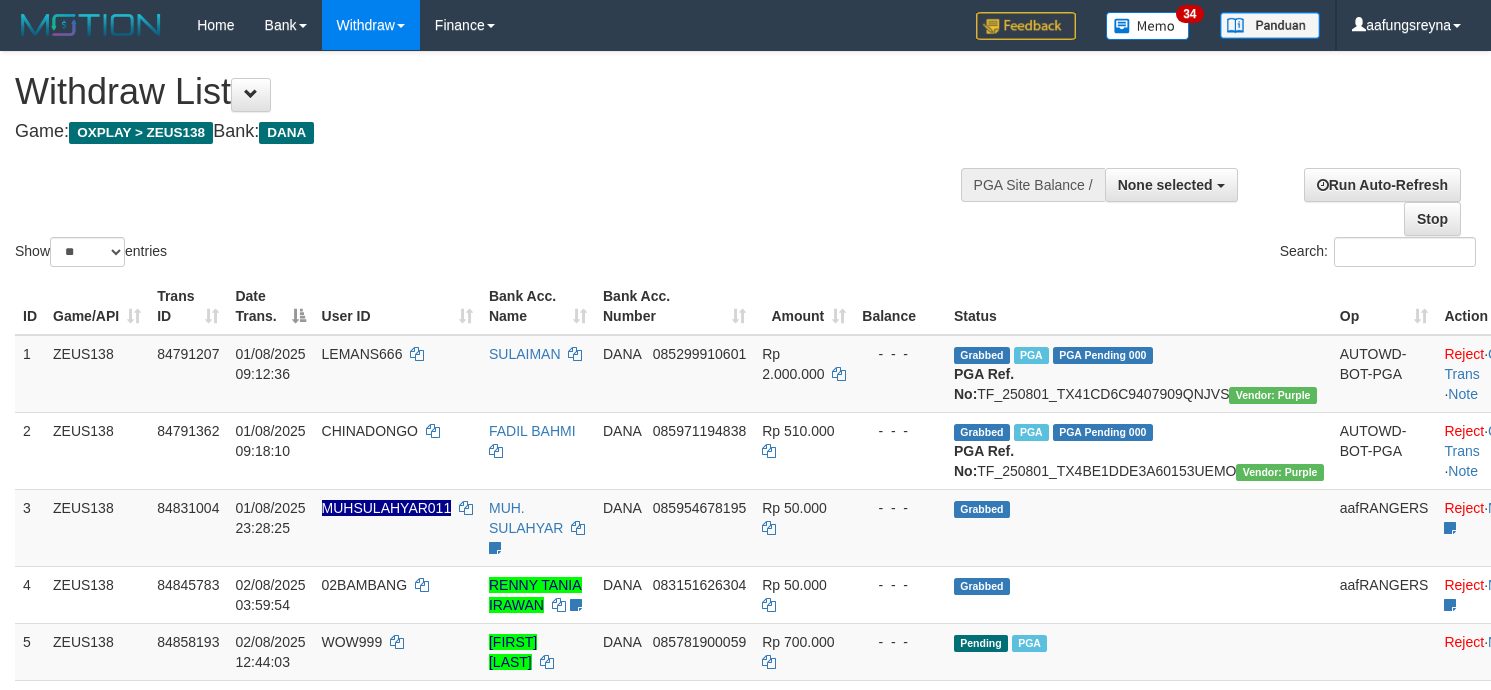 select 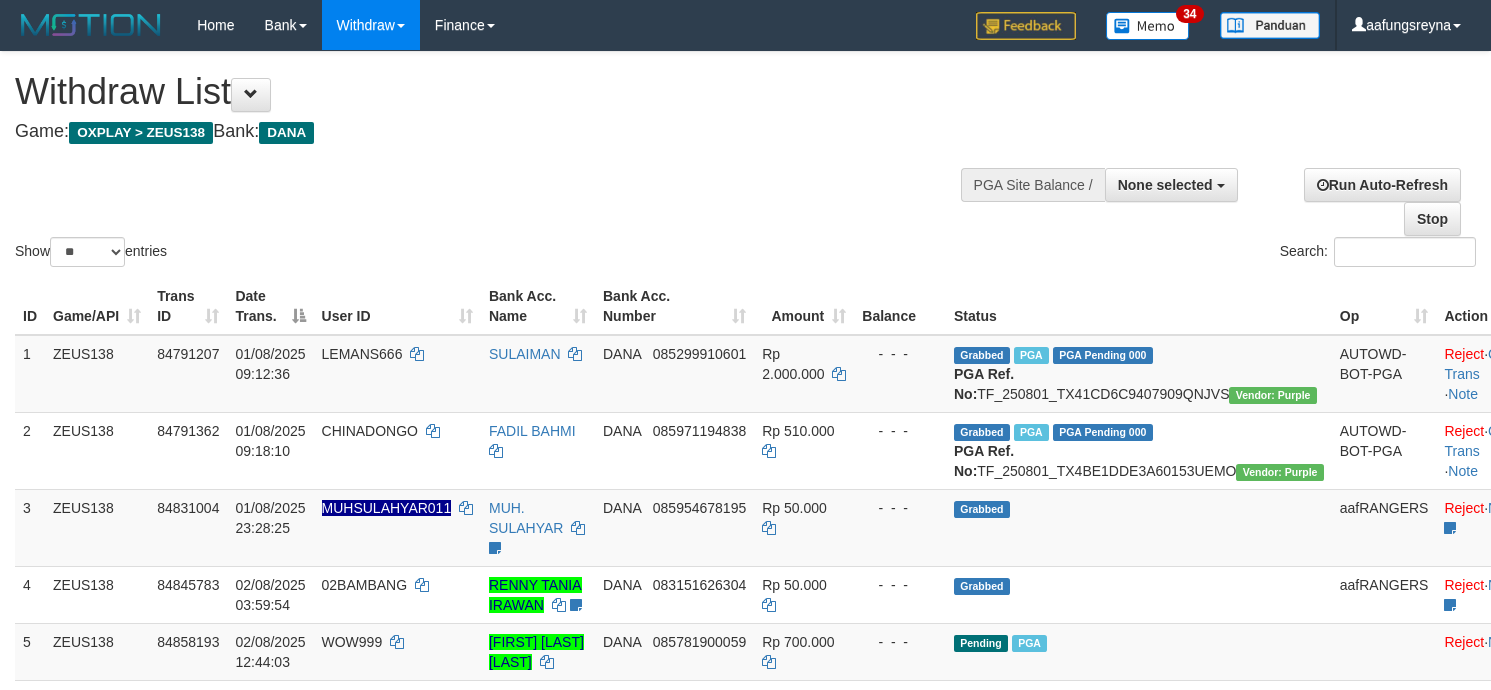 select 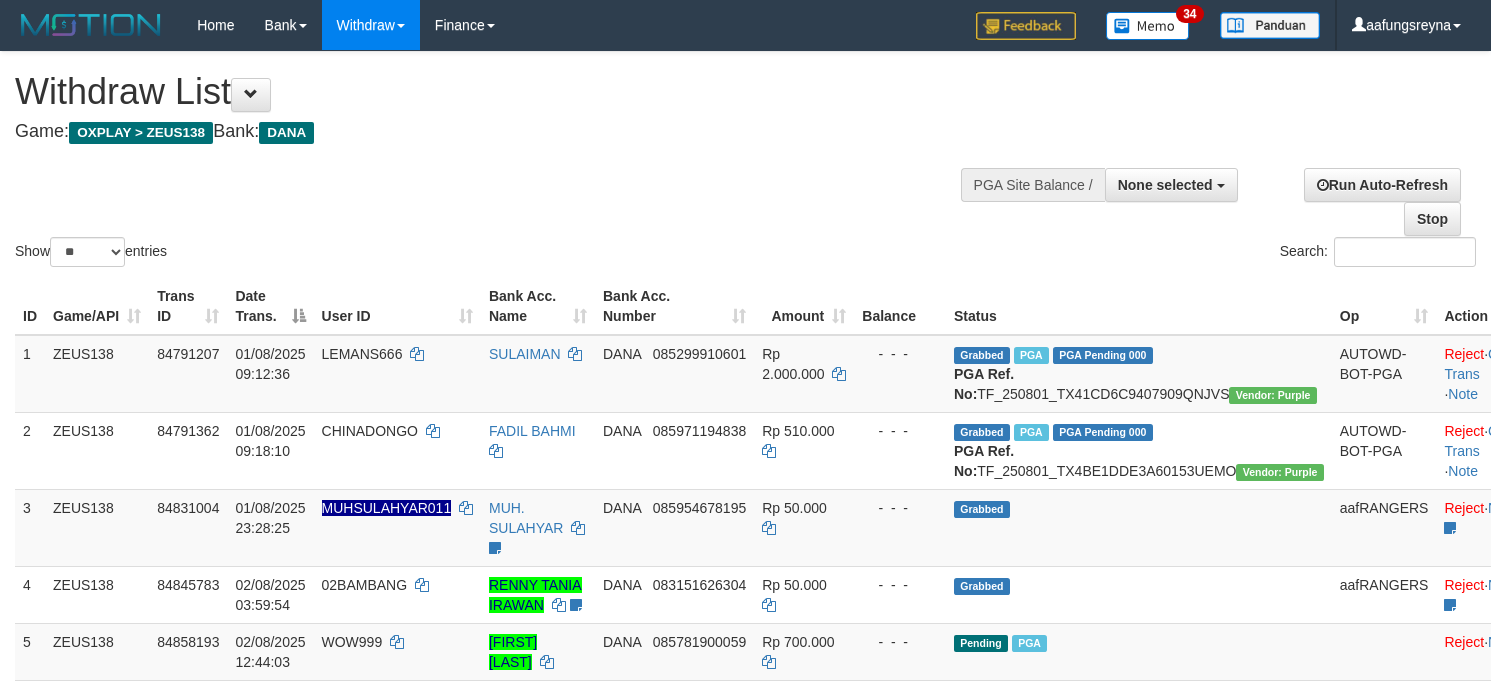 select 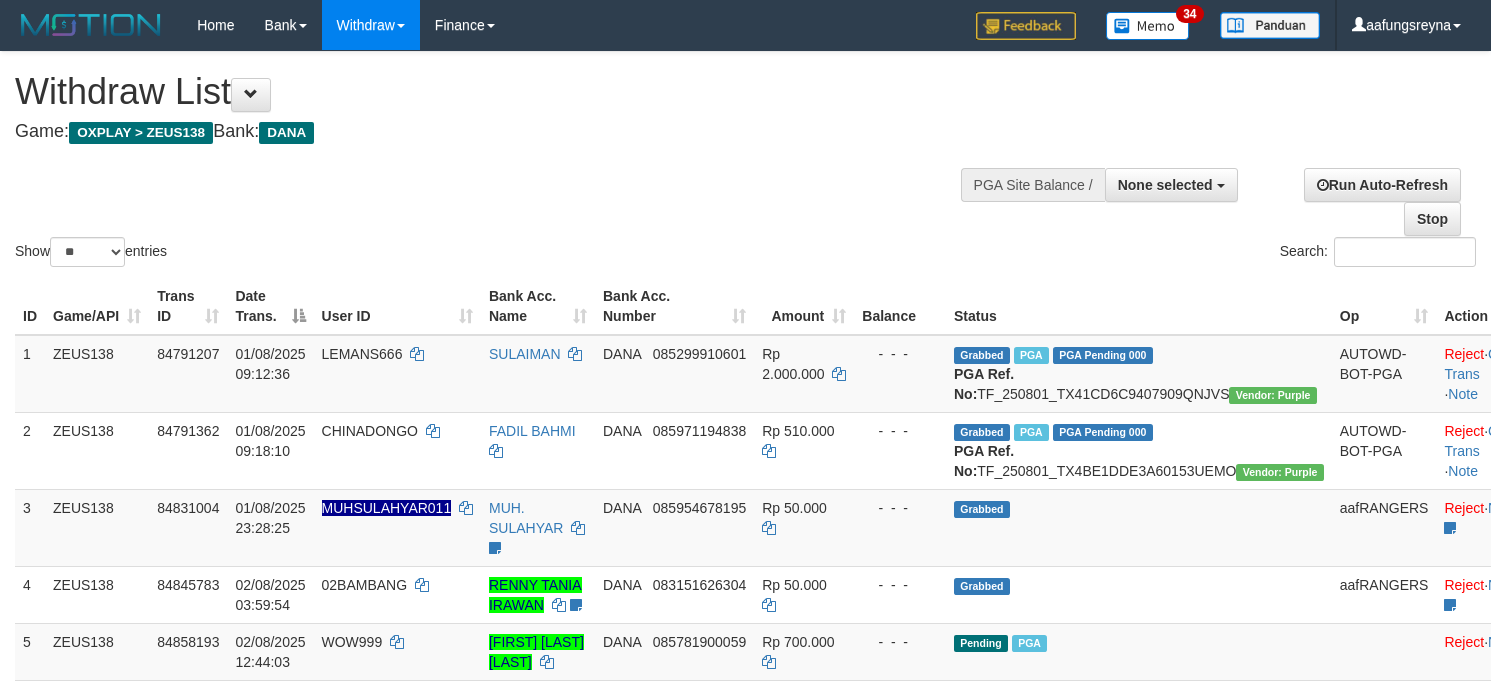 select 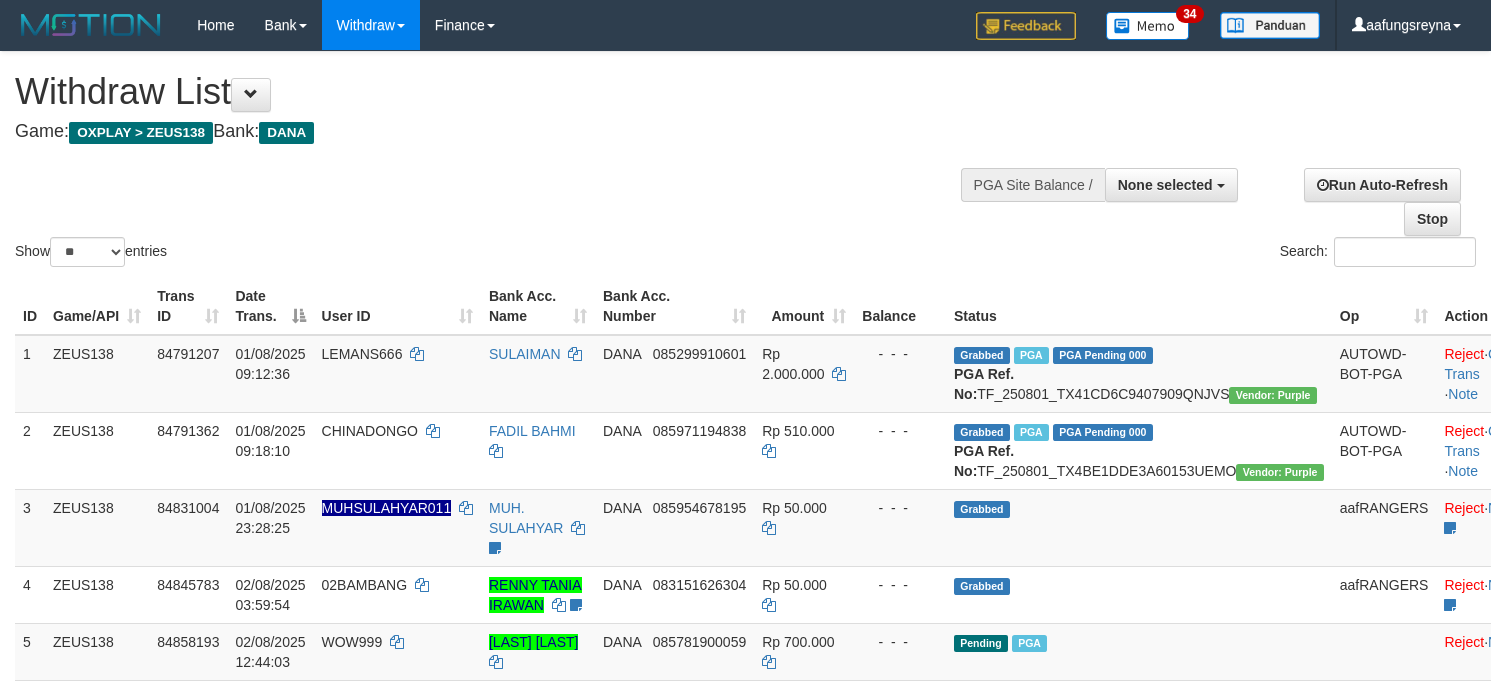 select 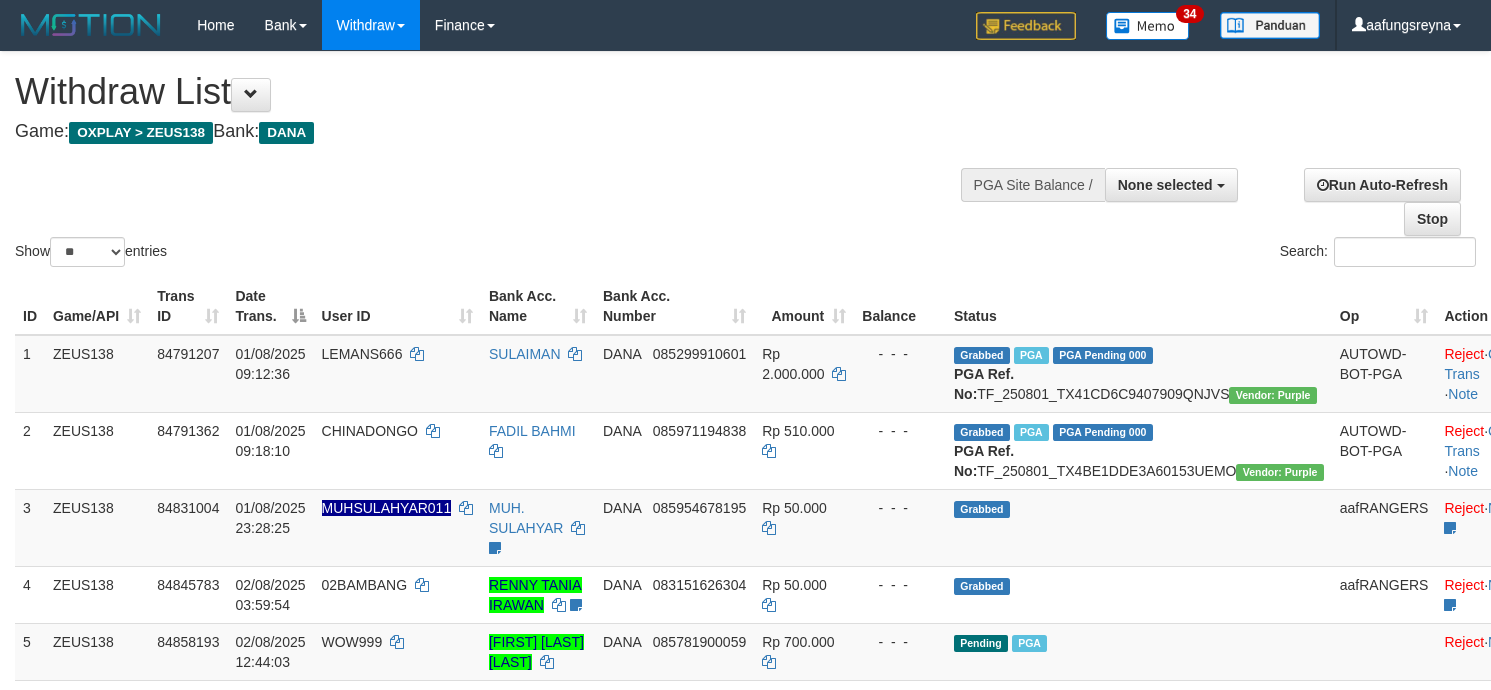 select 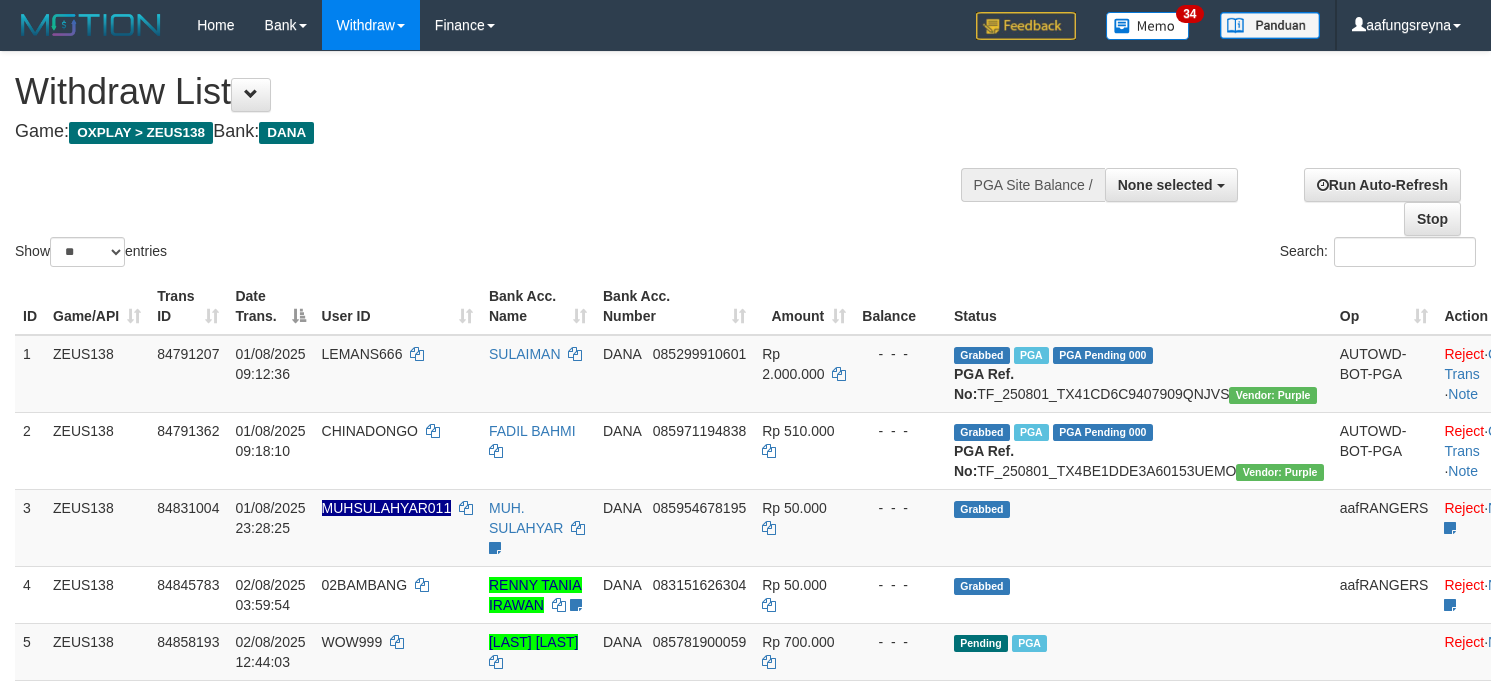select 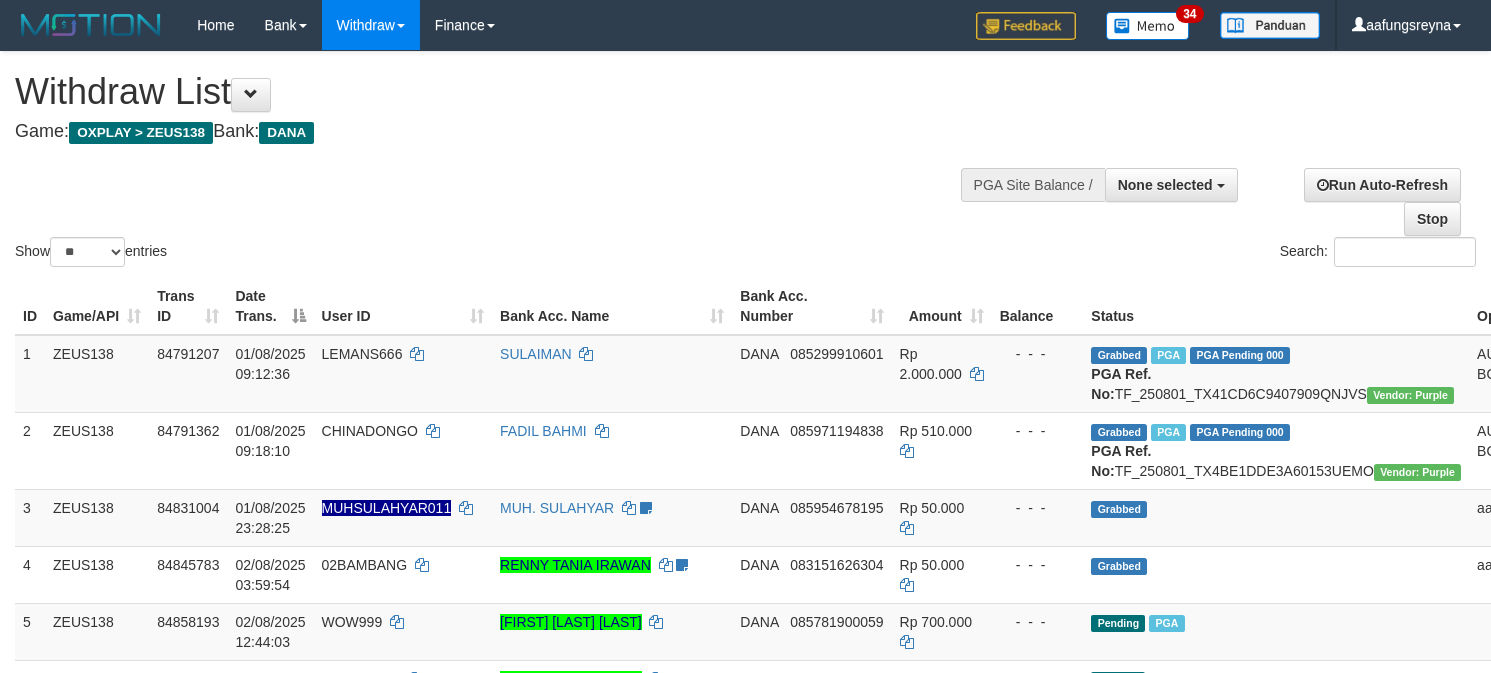 select 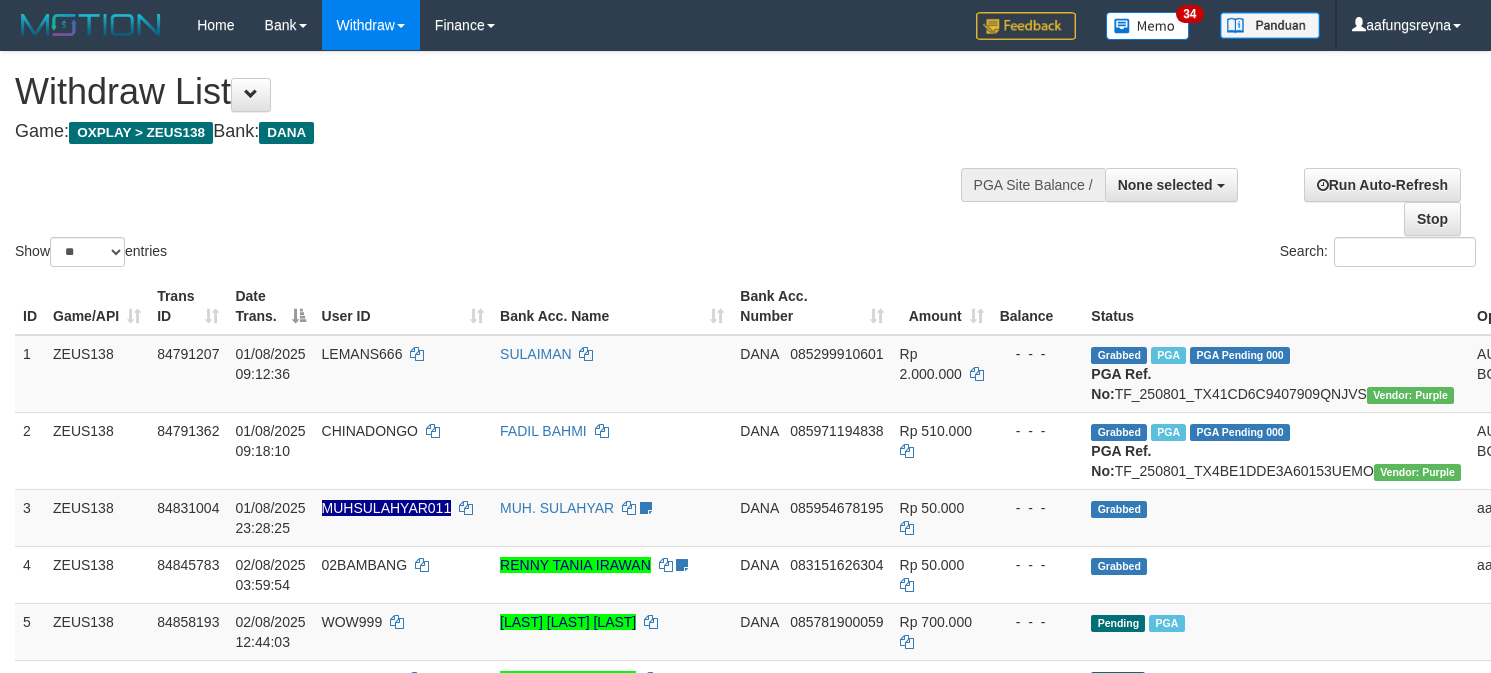 select 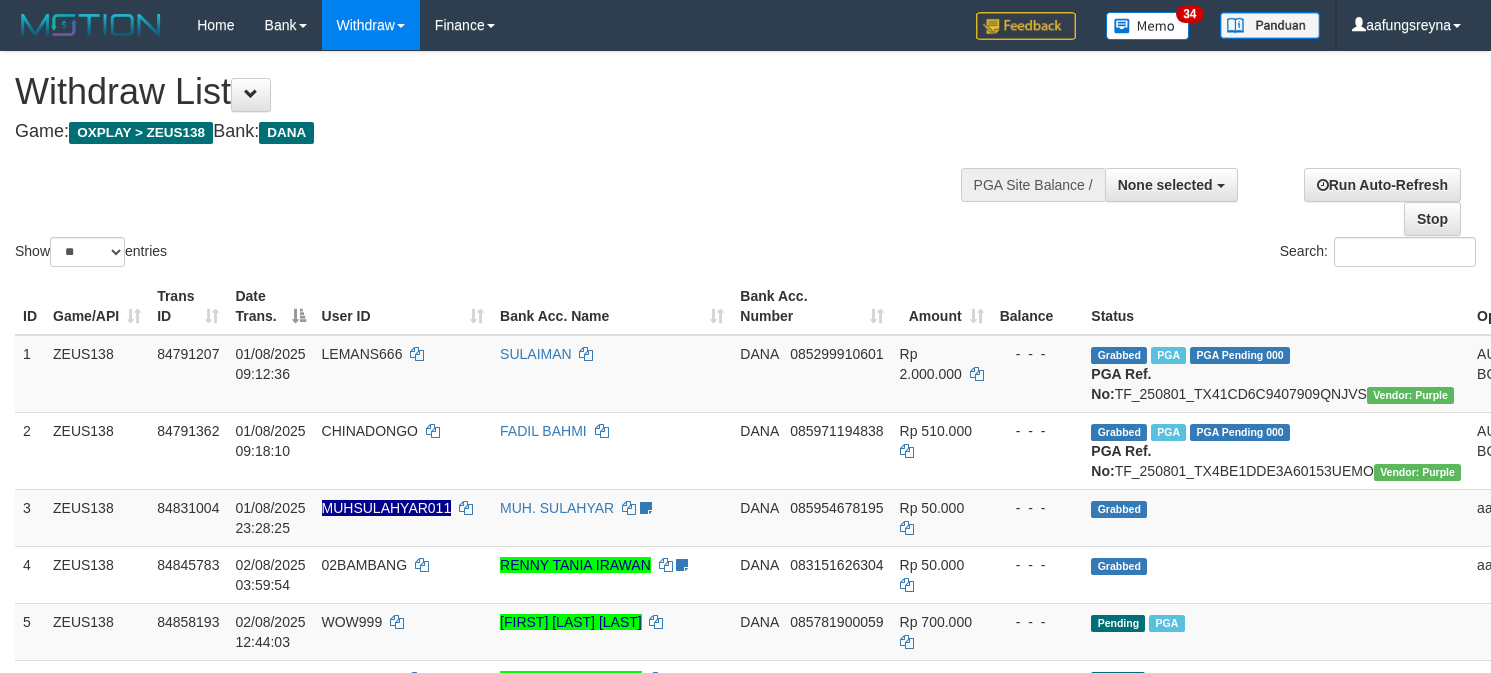 select 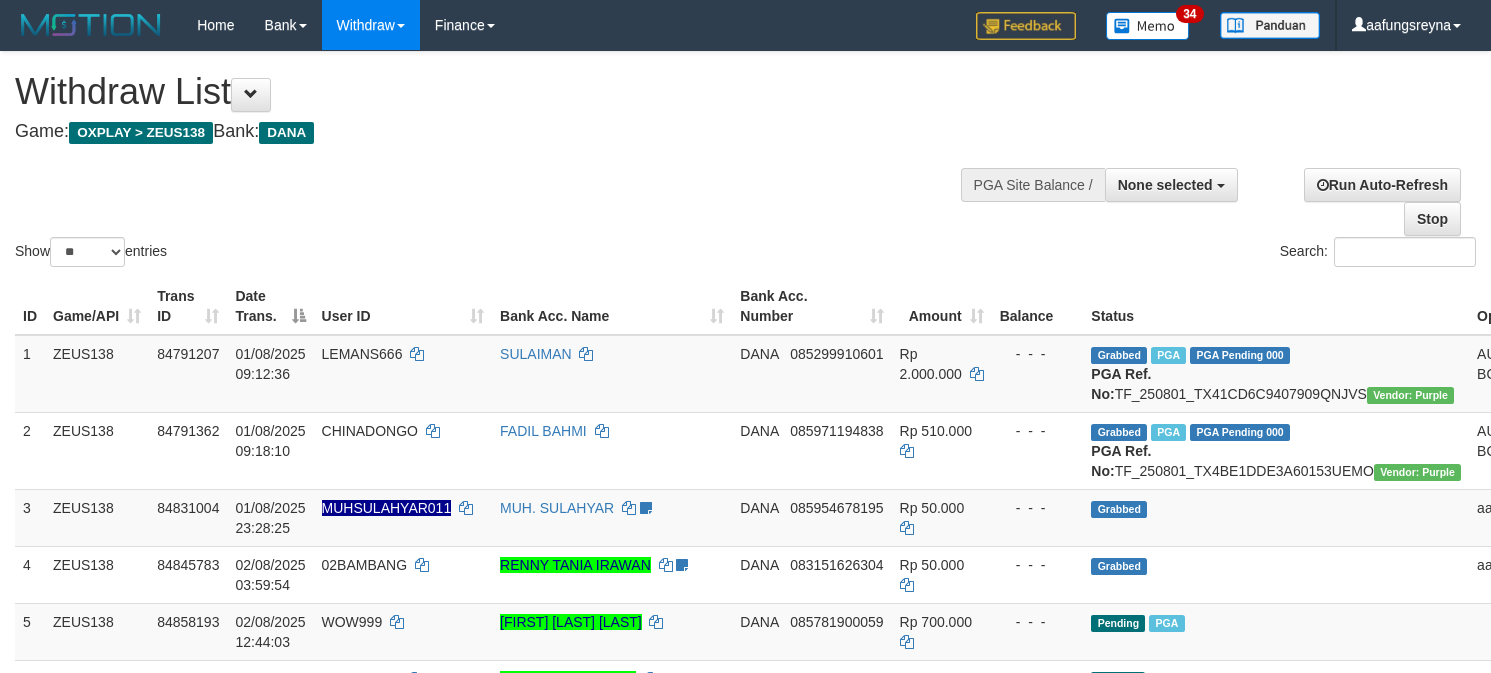 select 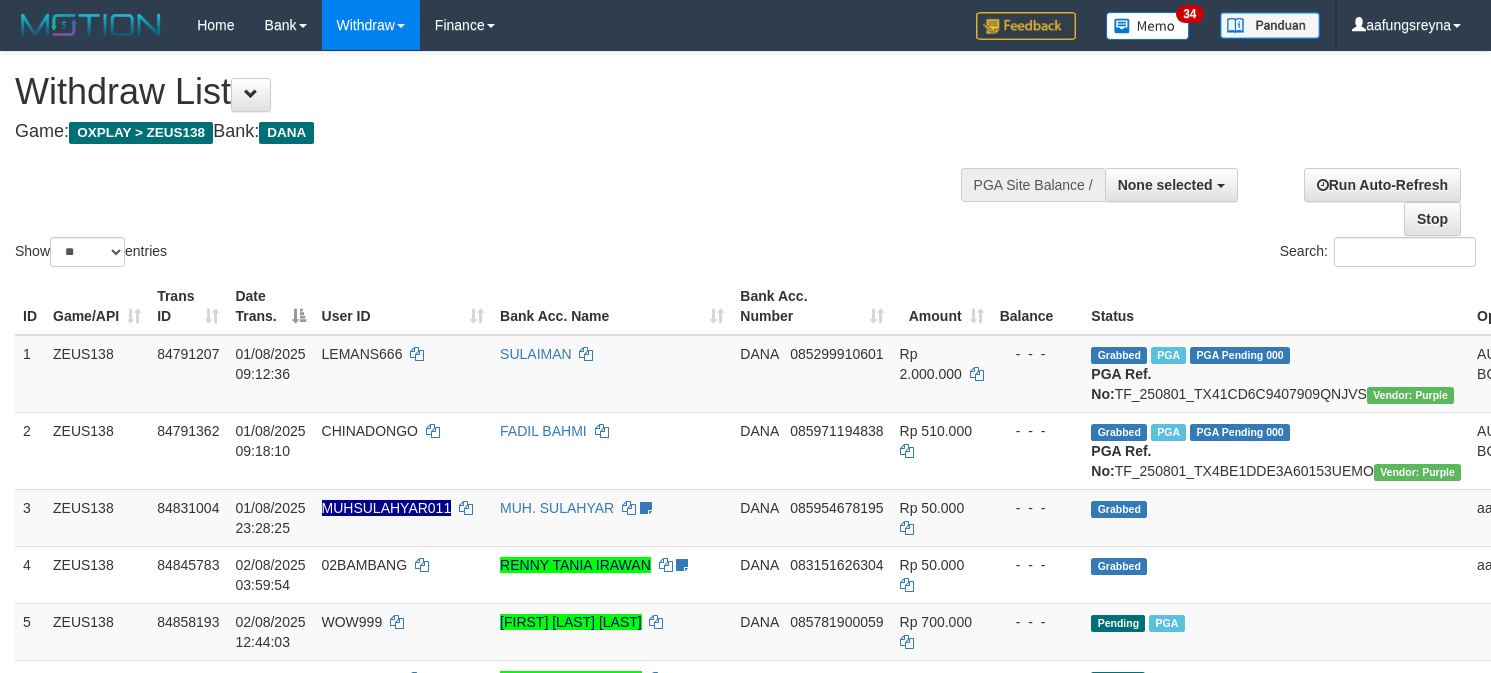select 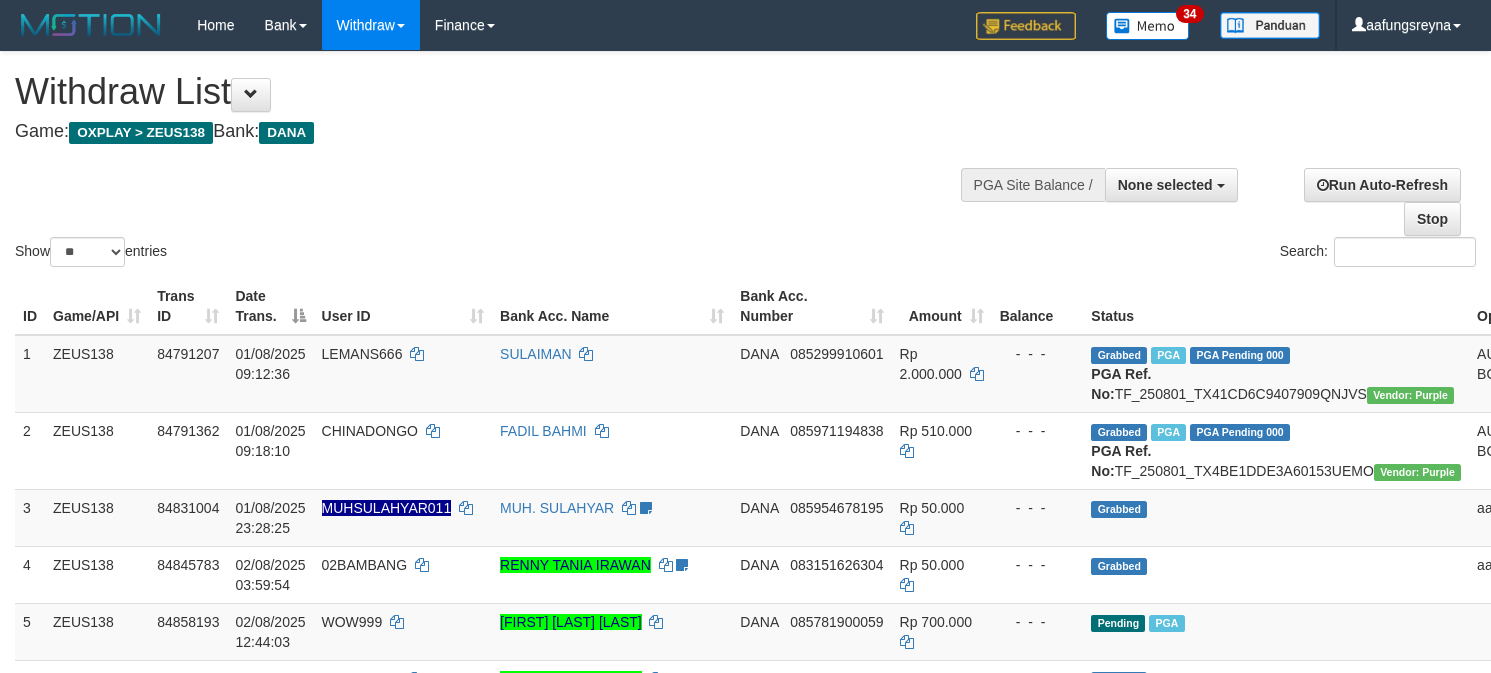 select 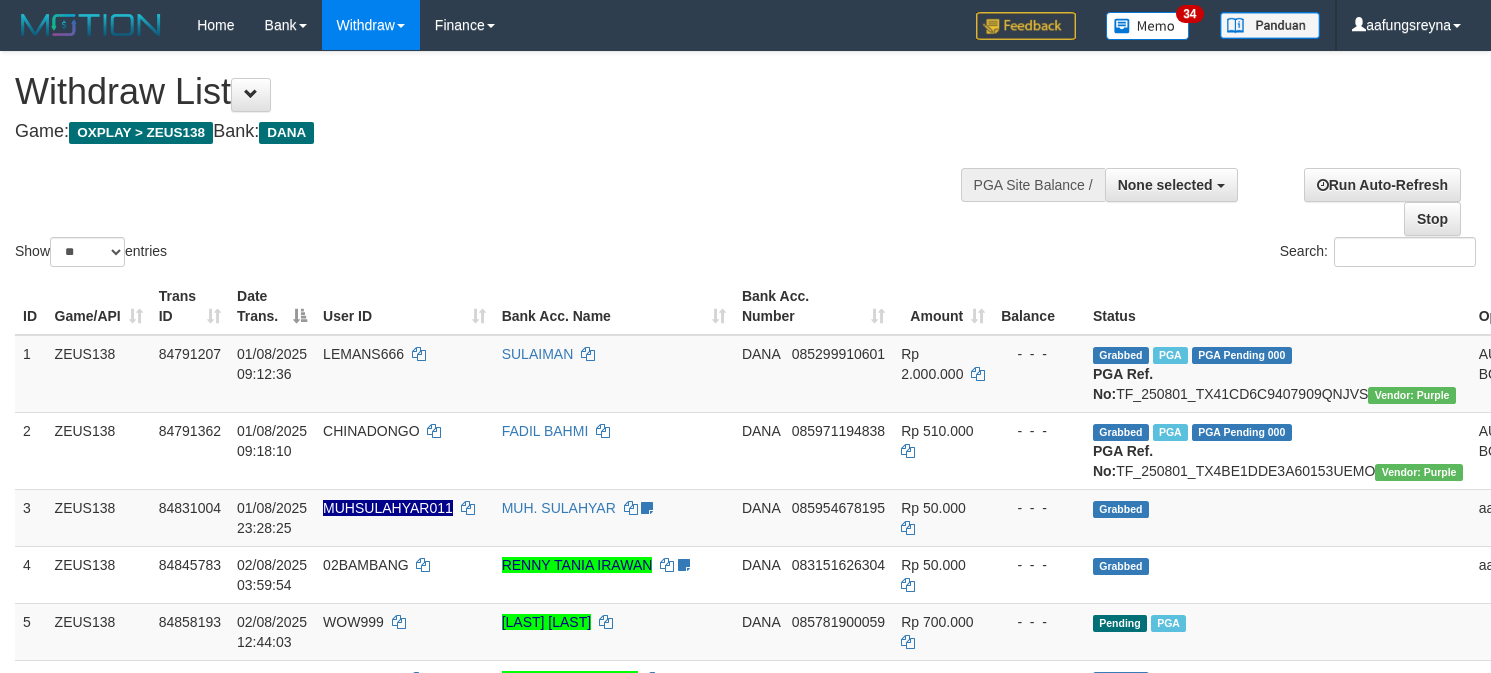 select 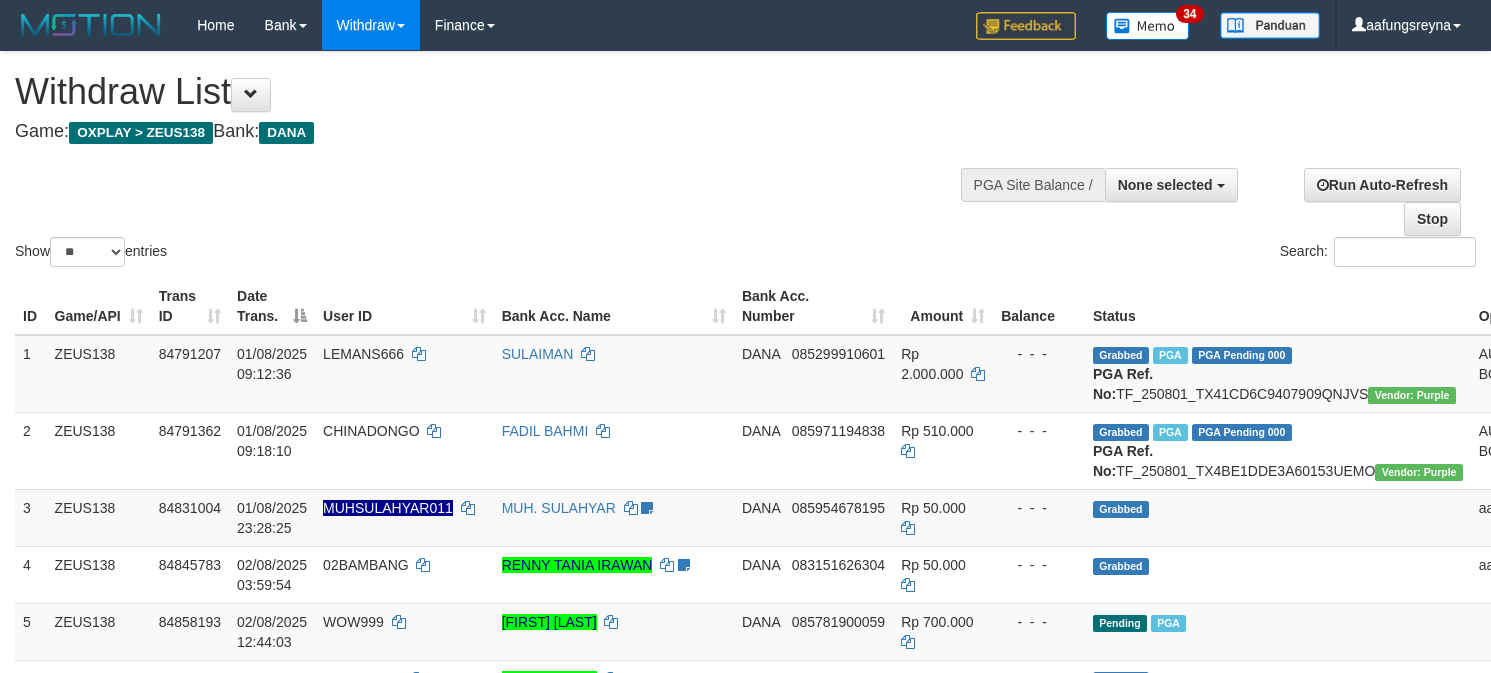 select 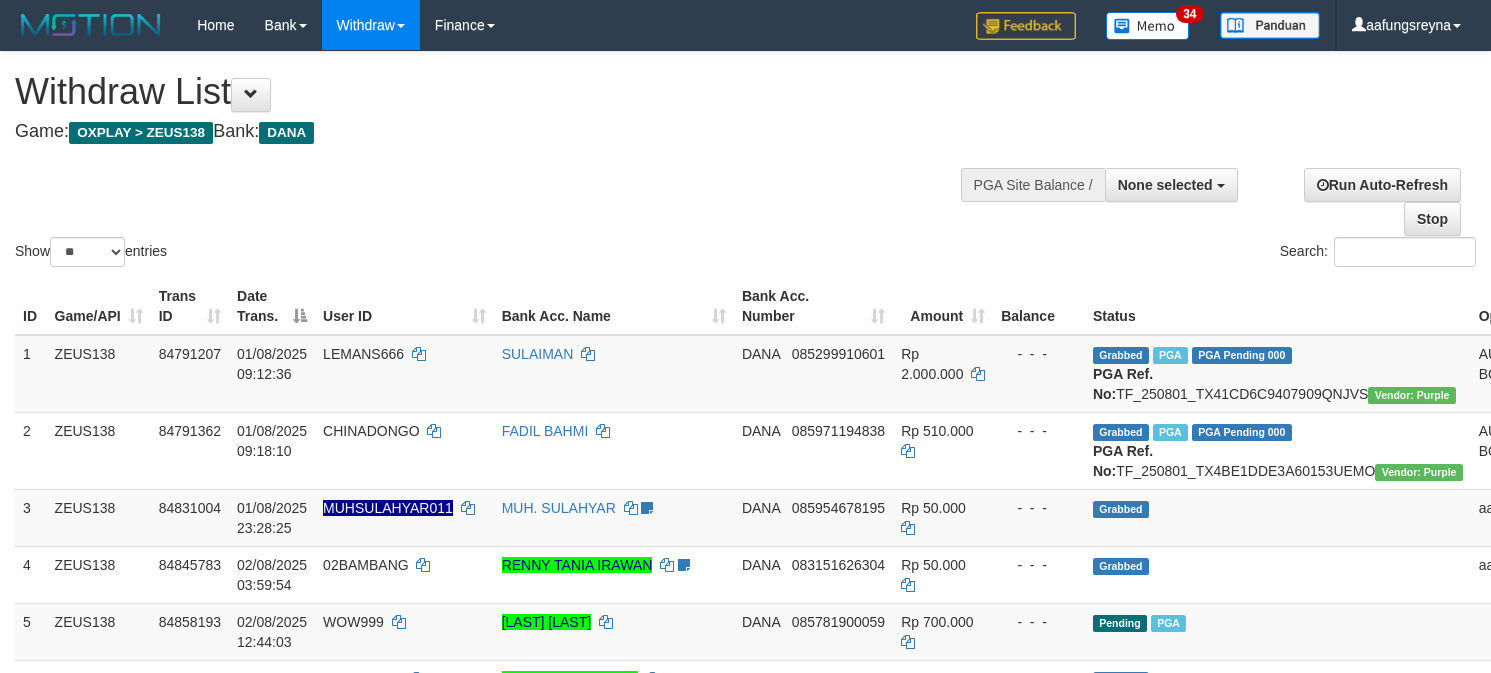 select 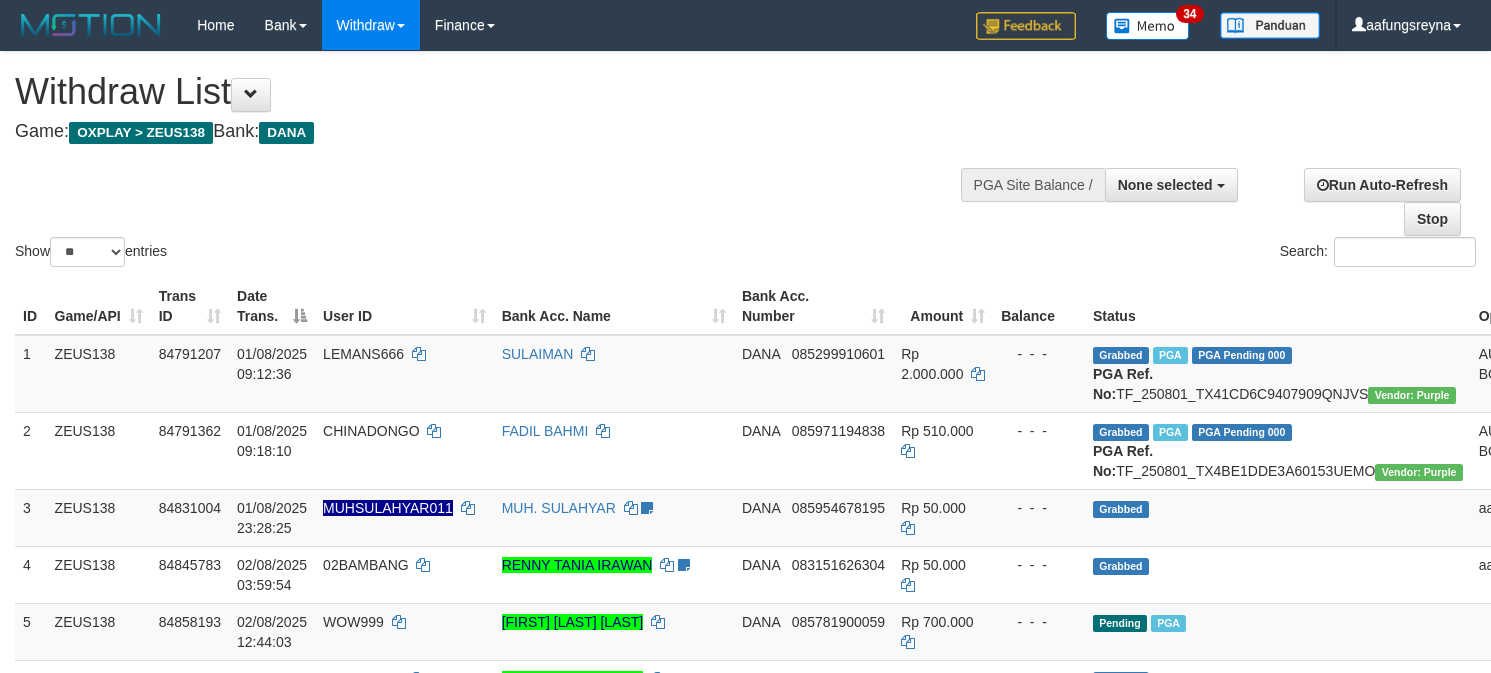 select 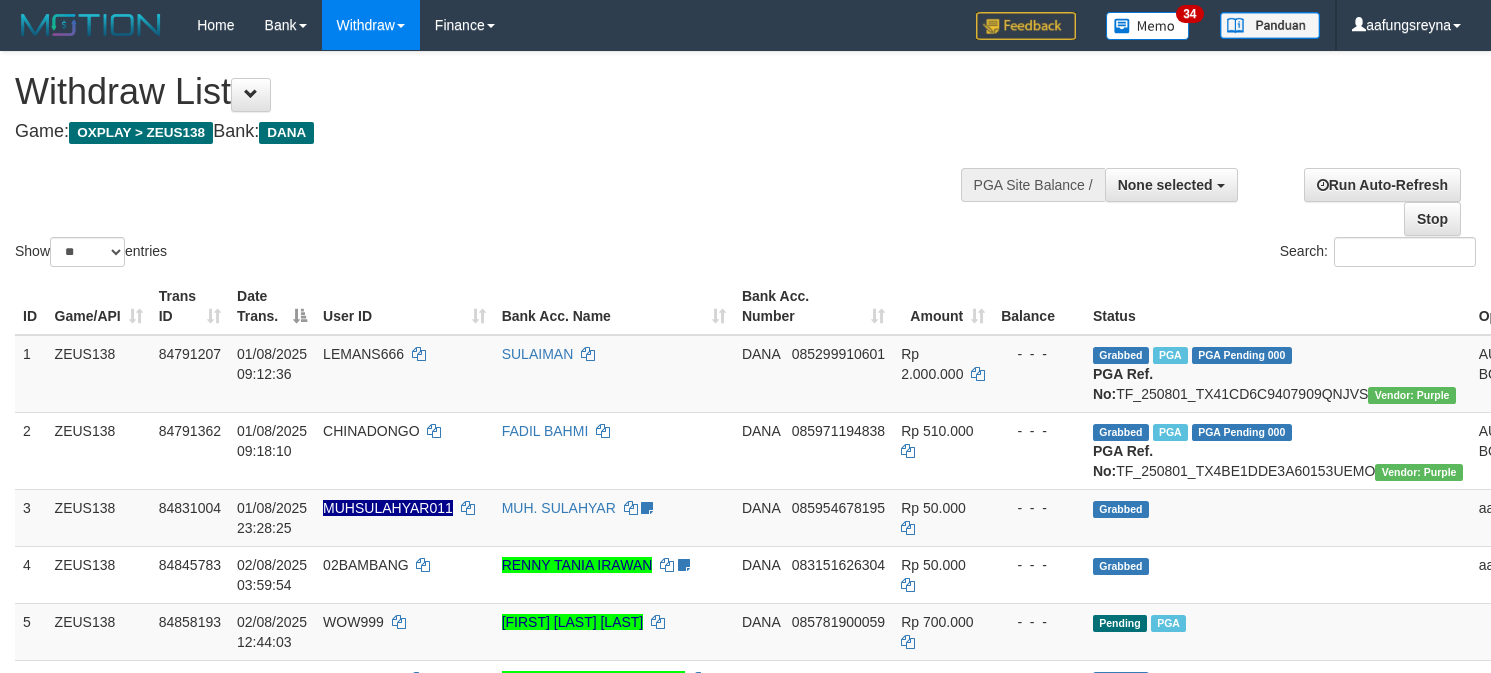 select 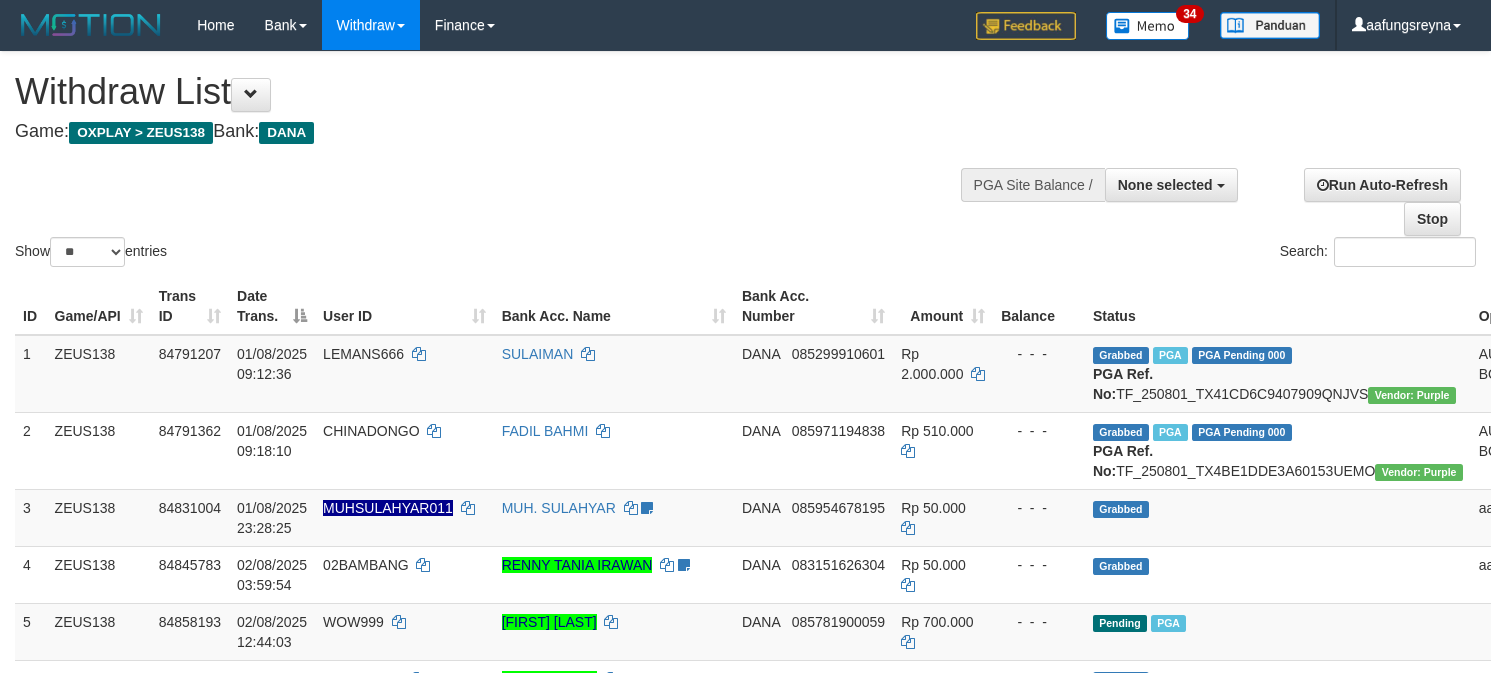 select 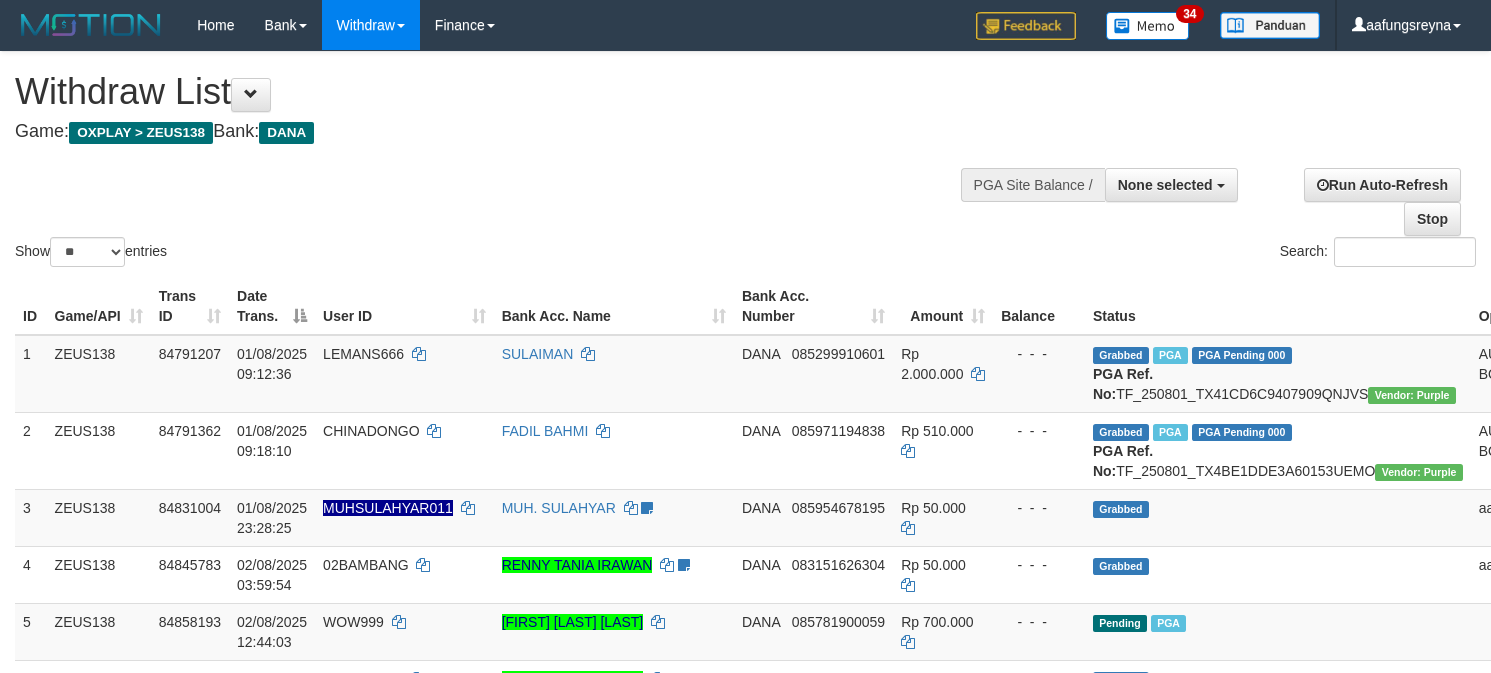 select 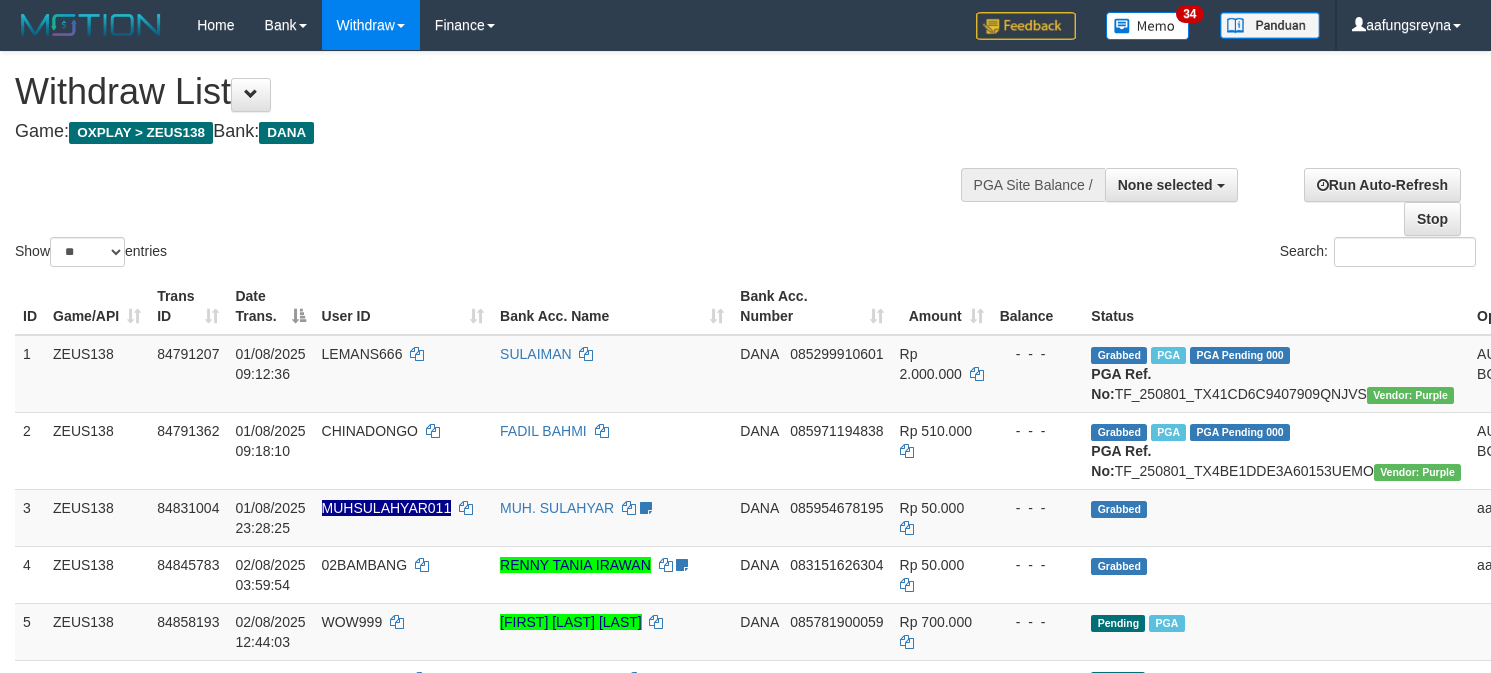 select 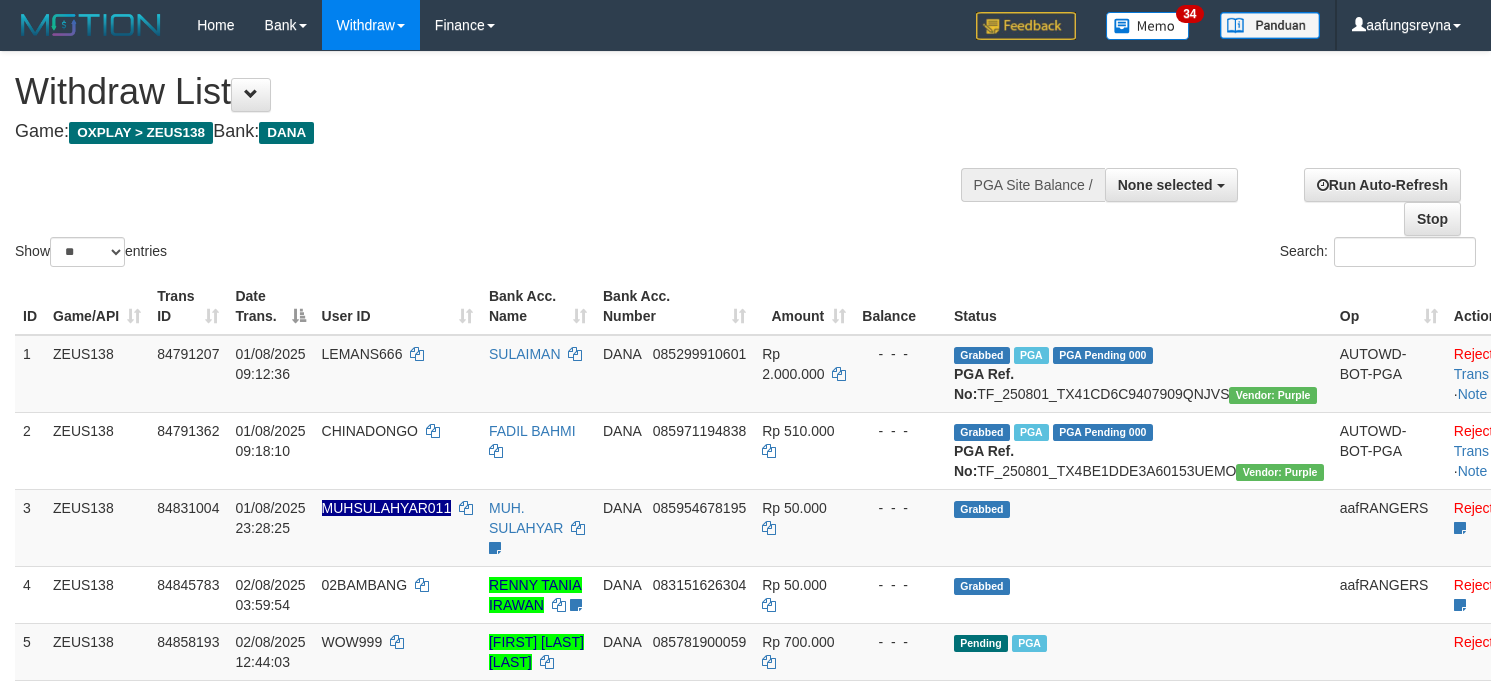 select 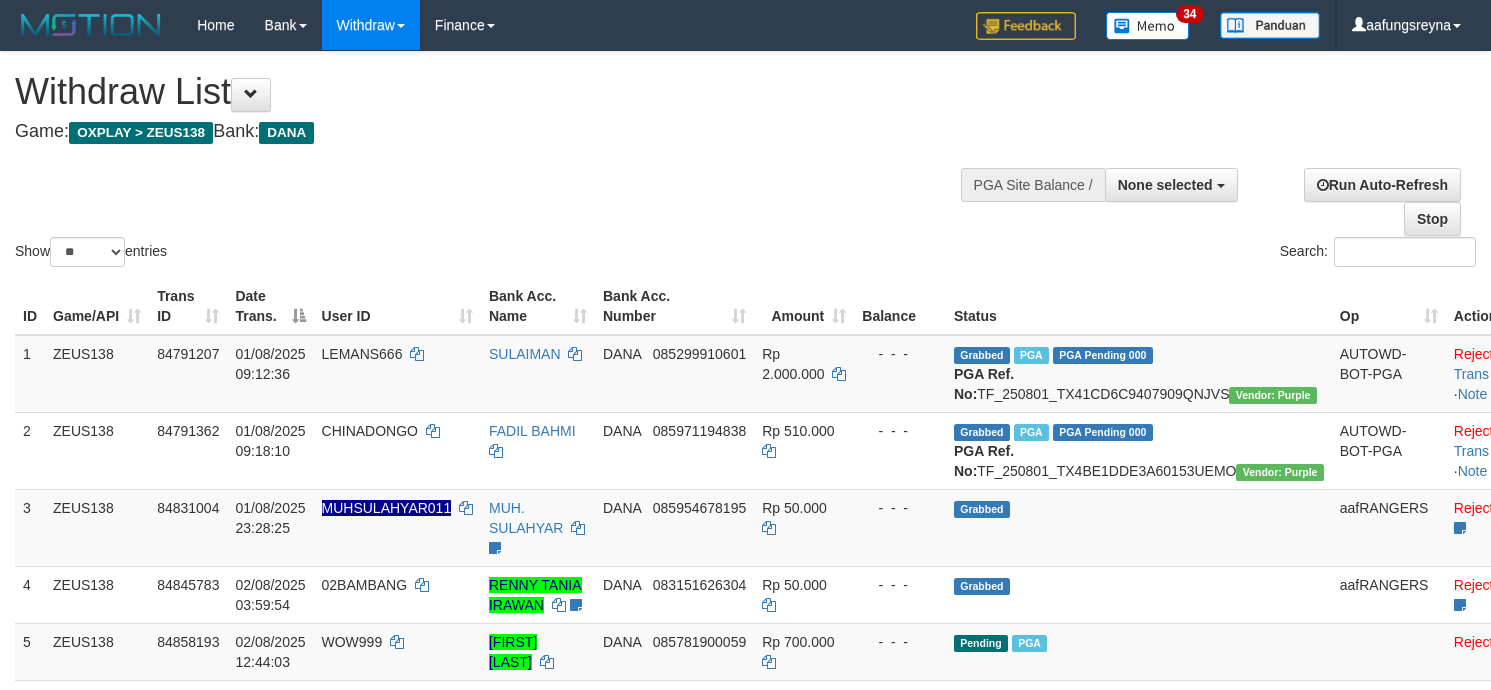 select 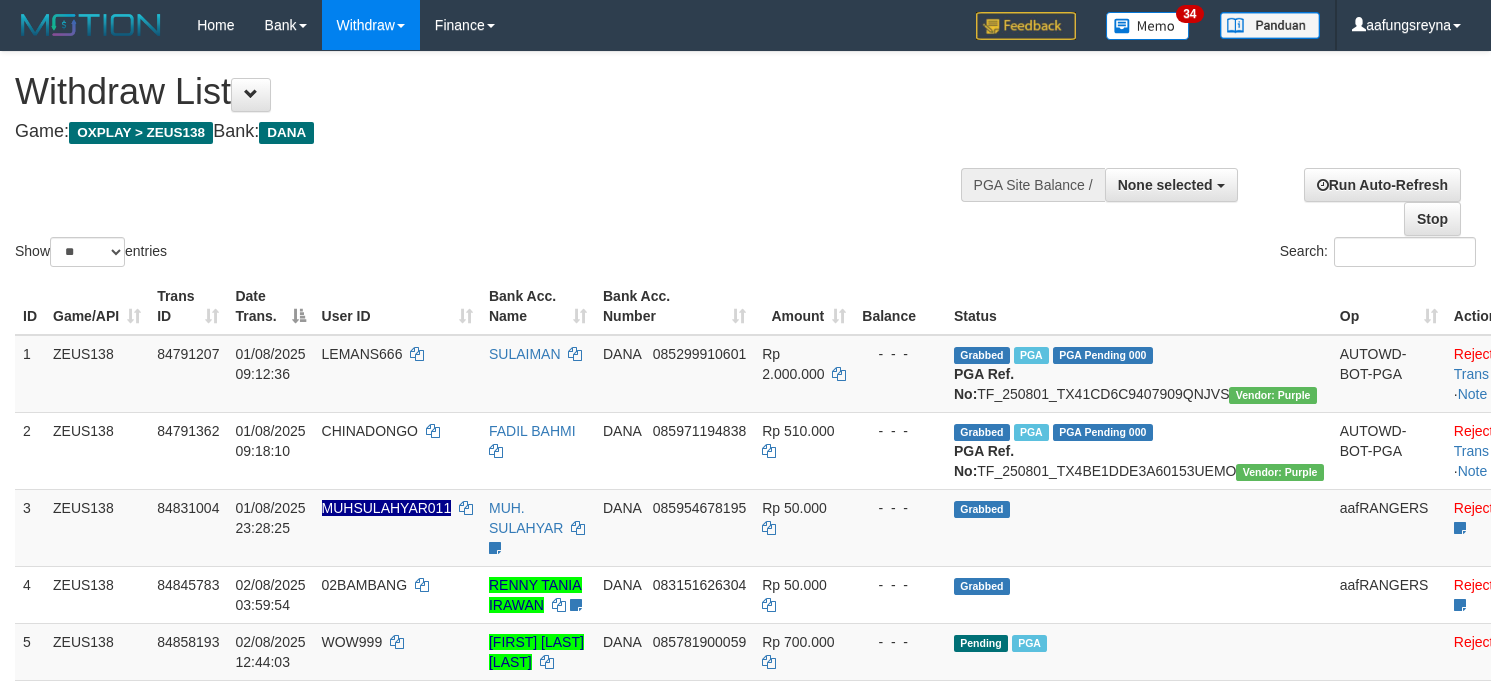 select 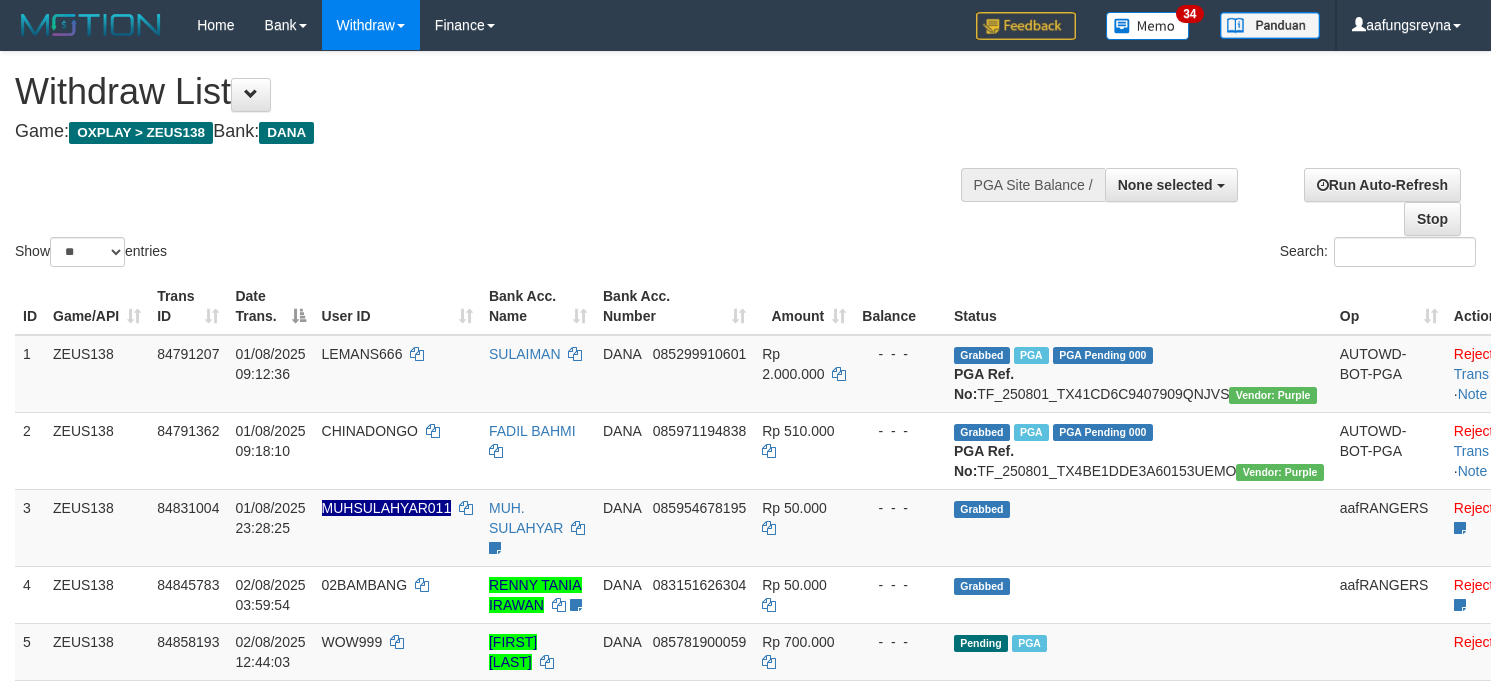 select 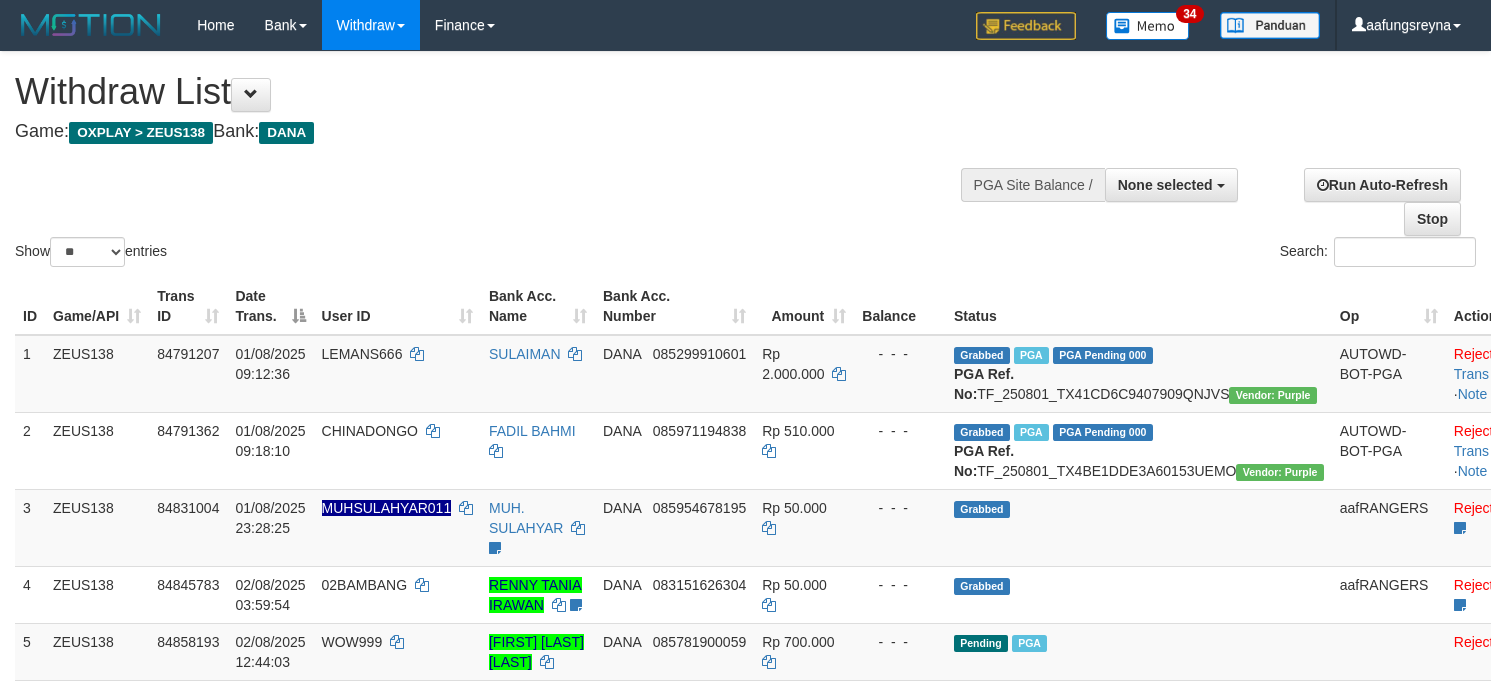 select 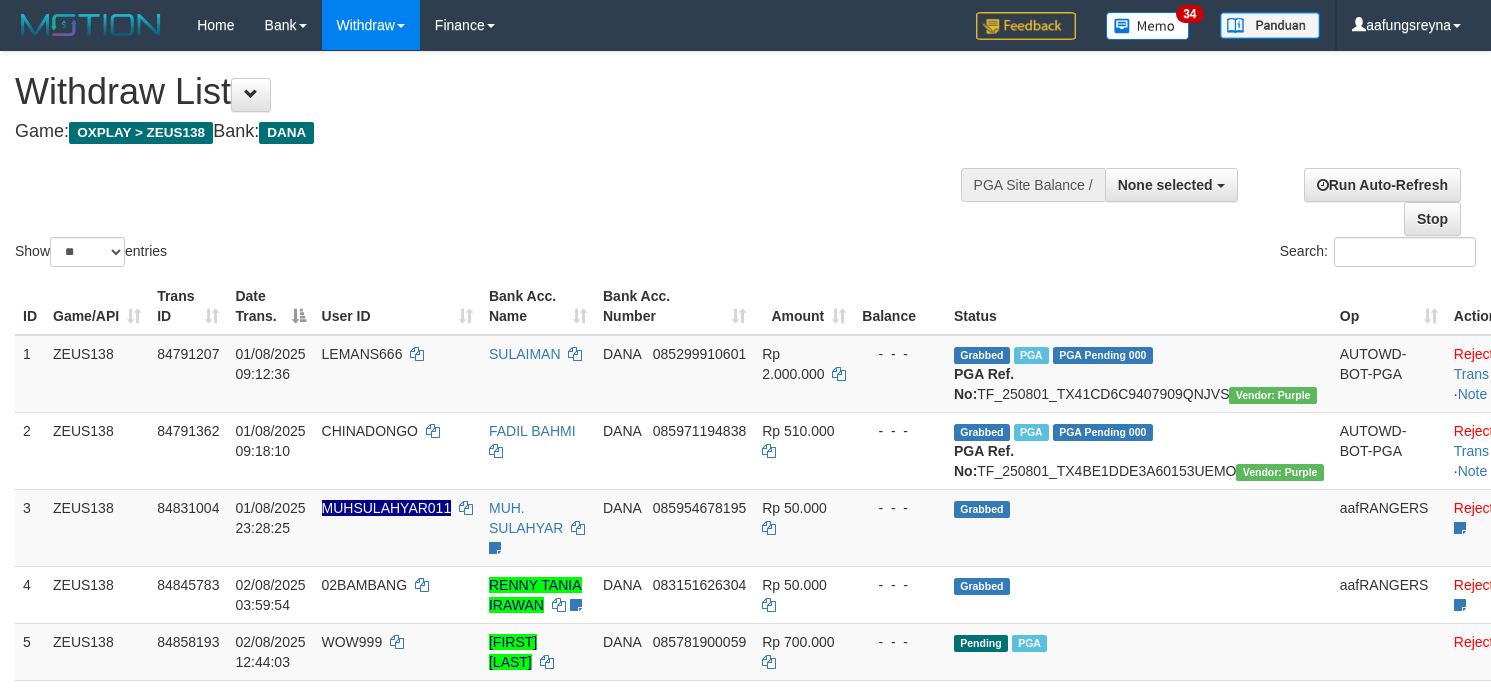 select 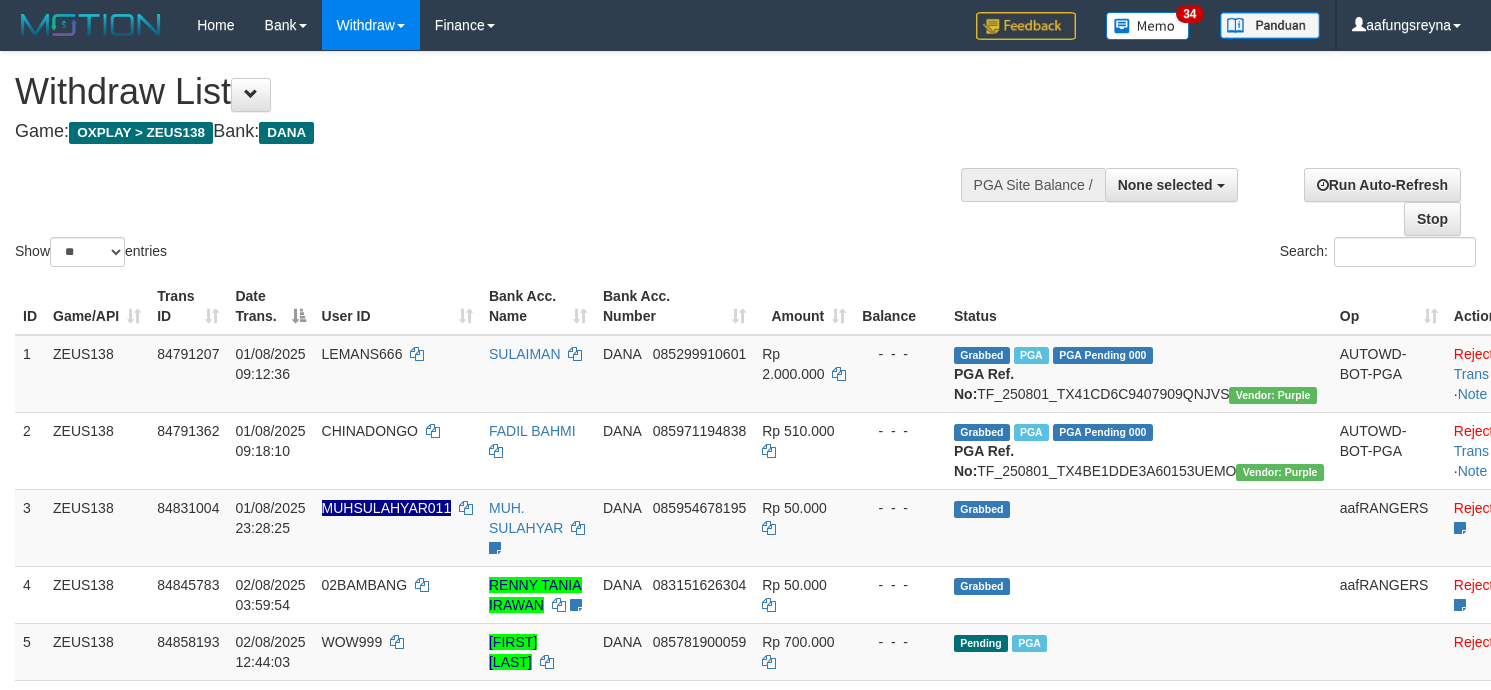 select 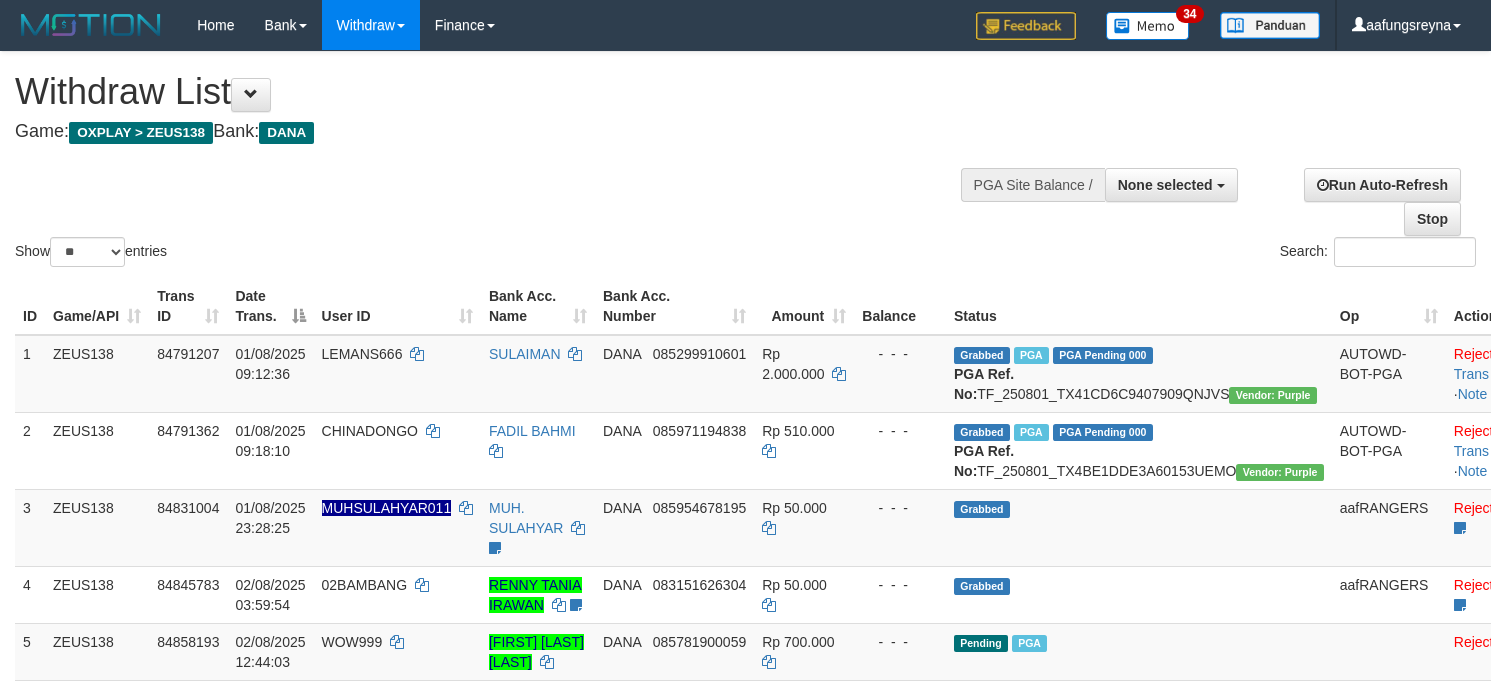 select 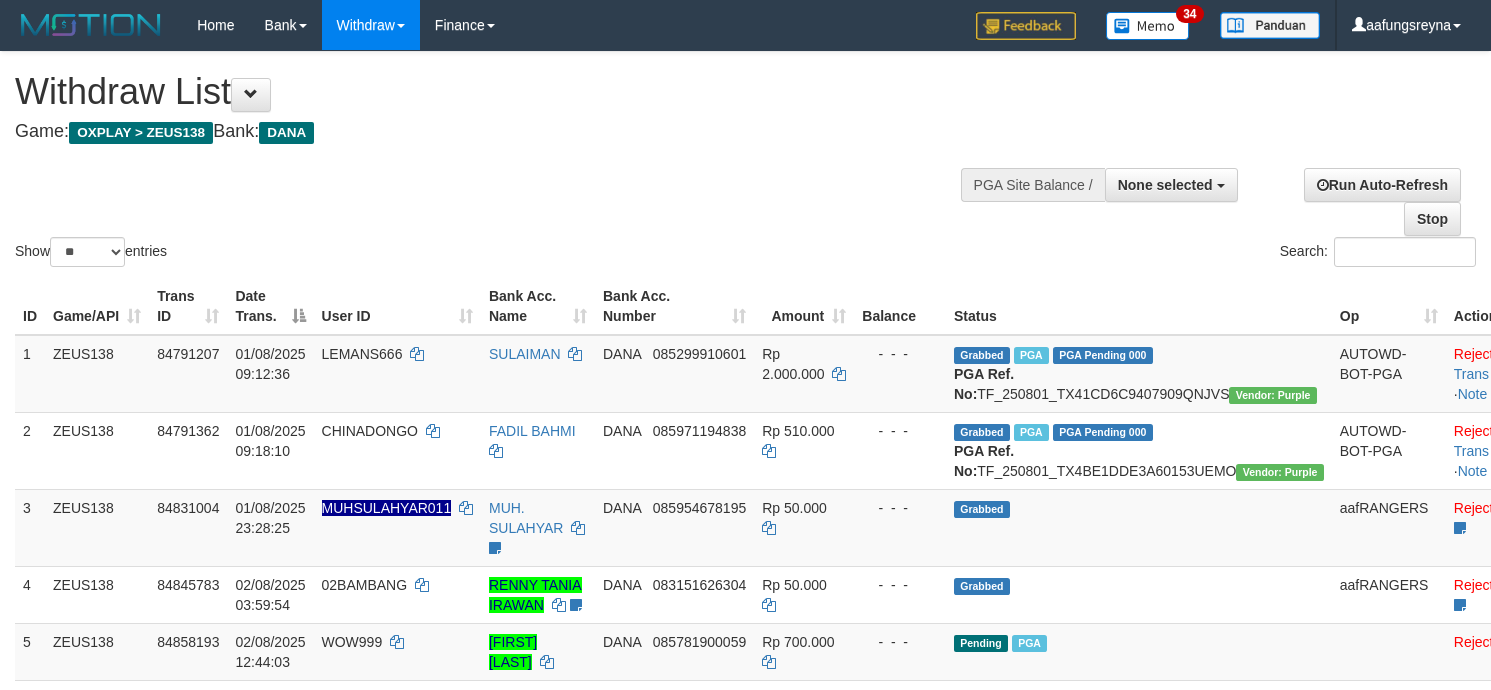 select 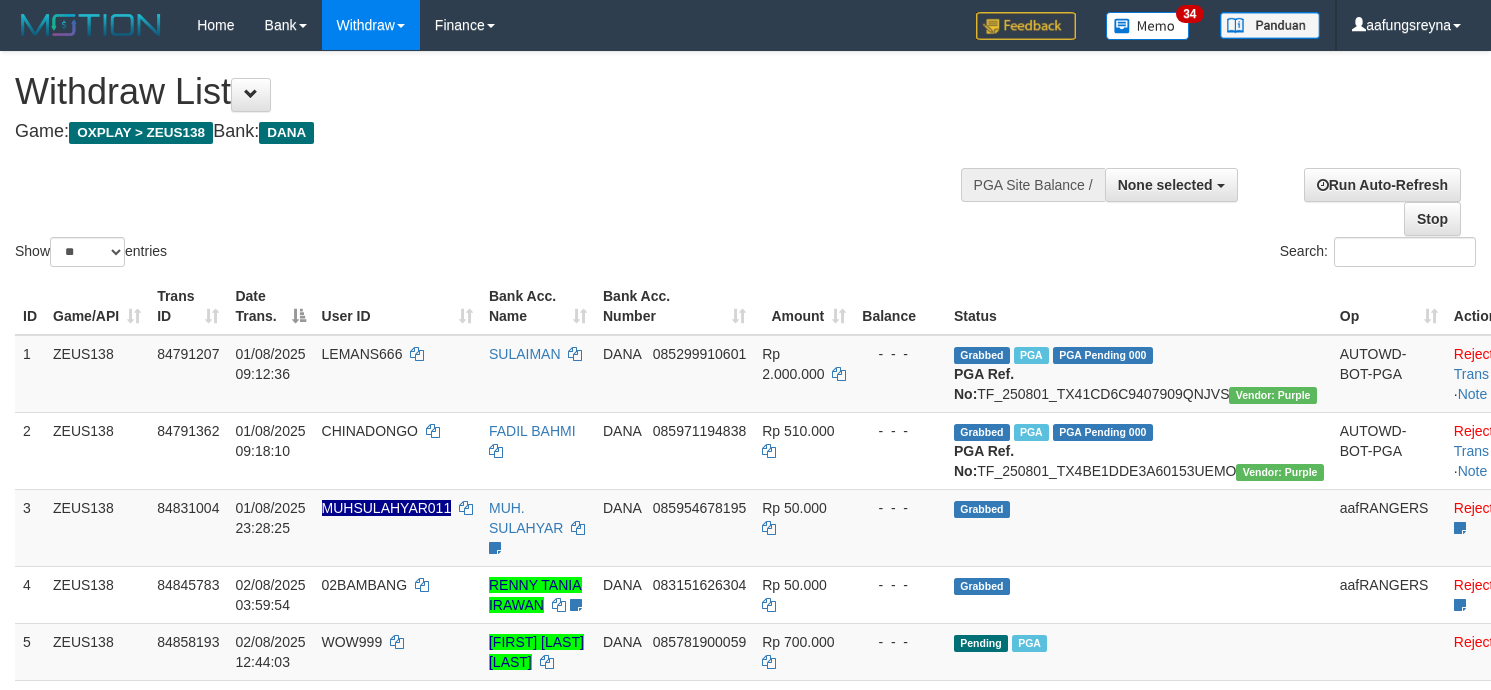 select 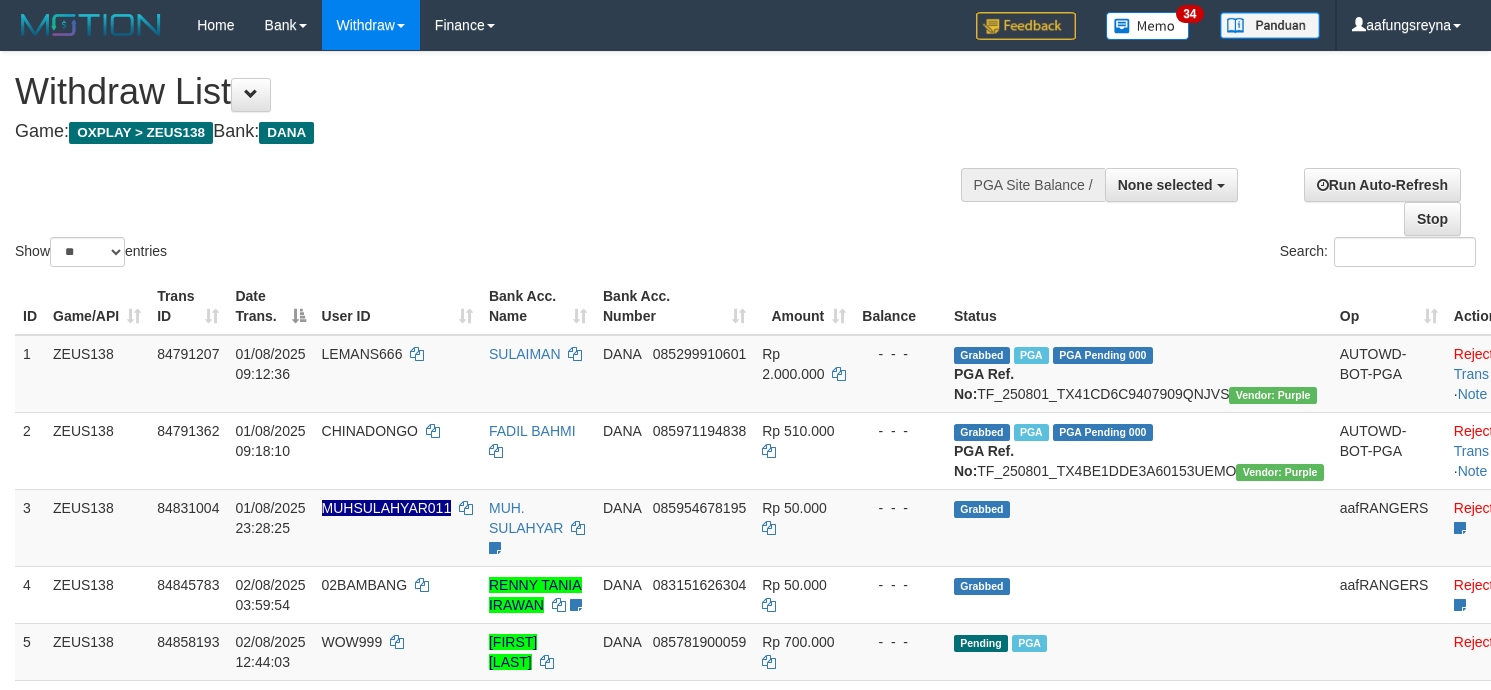 select 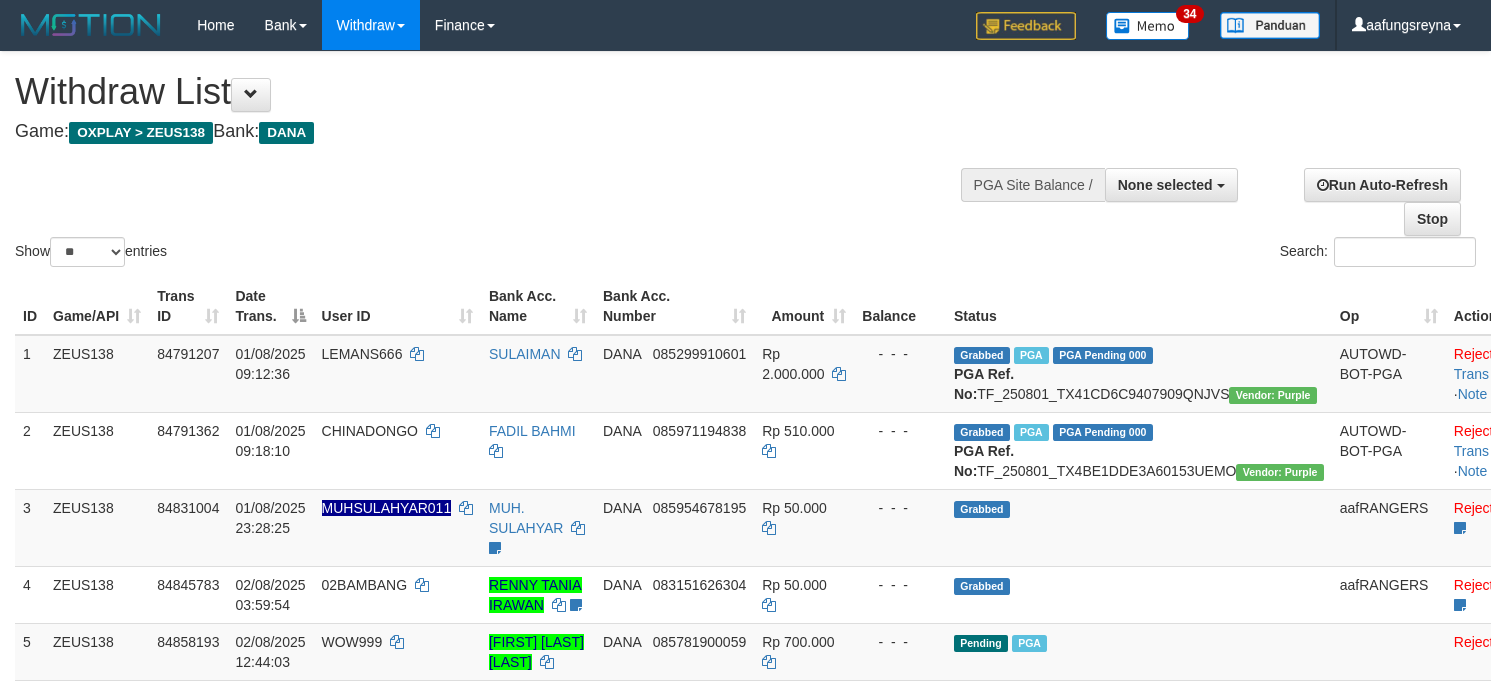 select 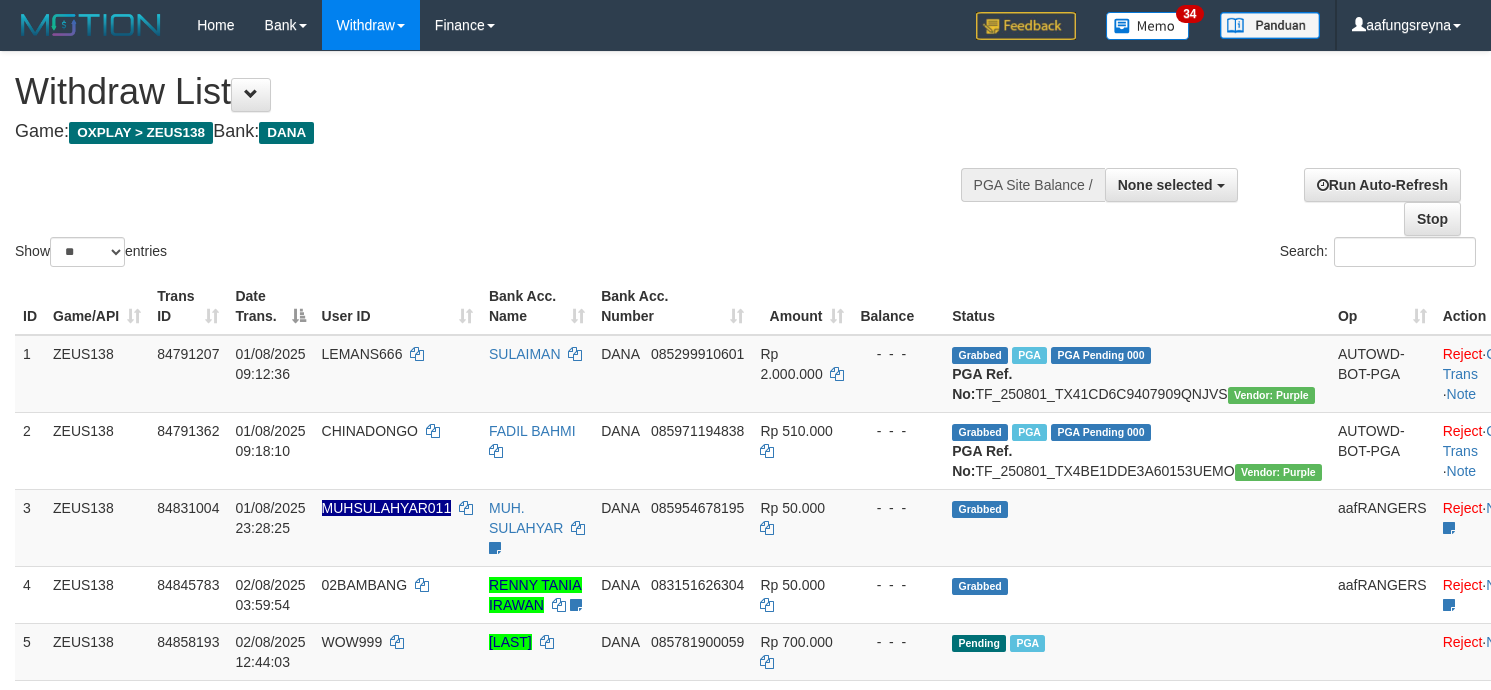 select 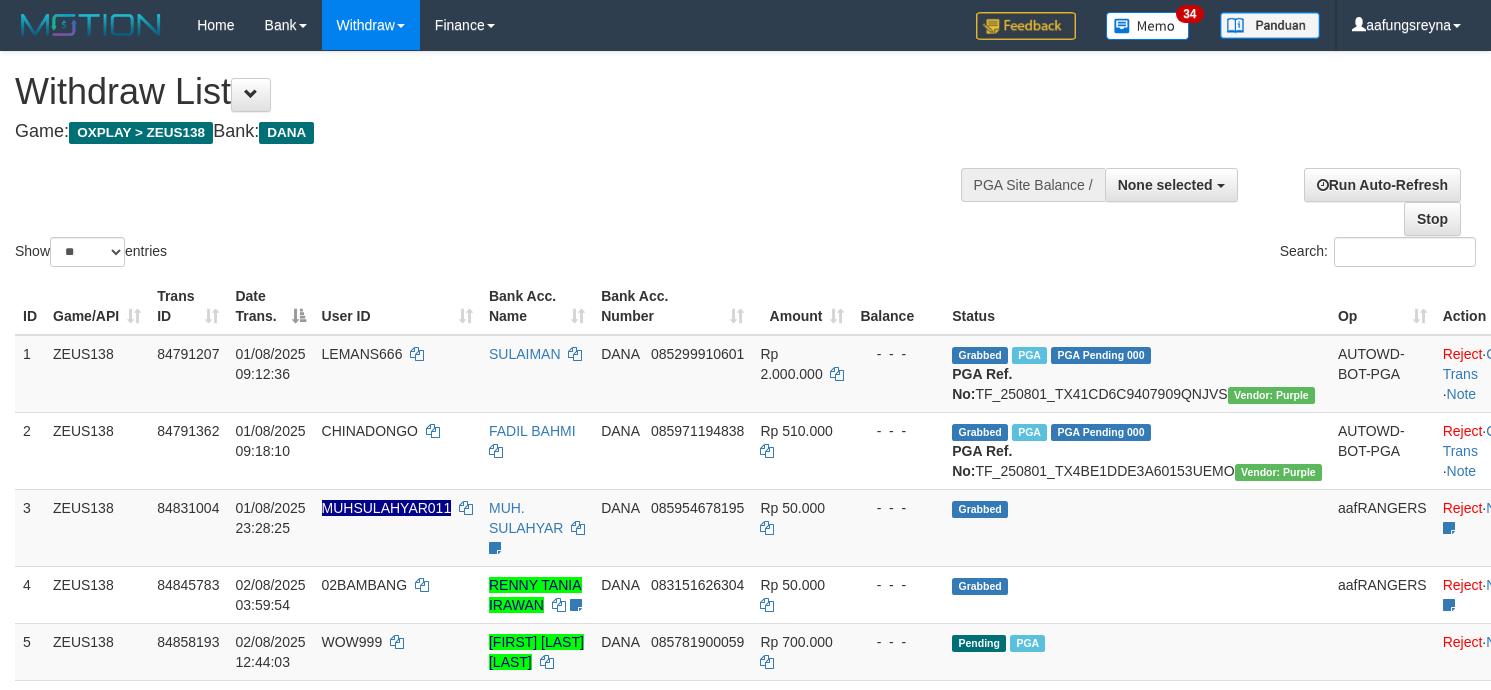 select 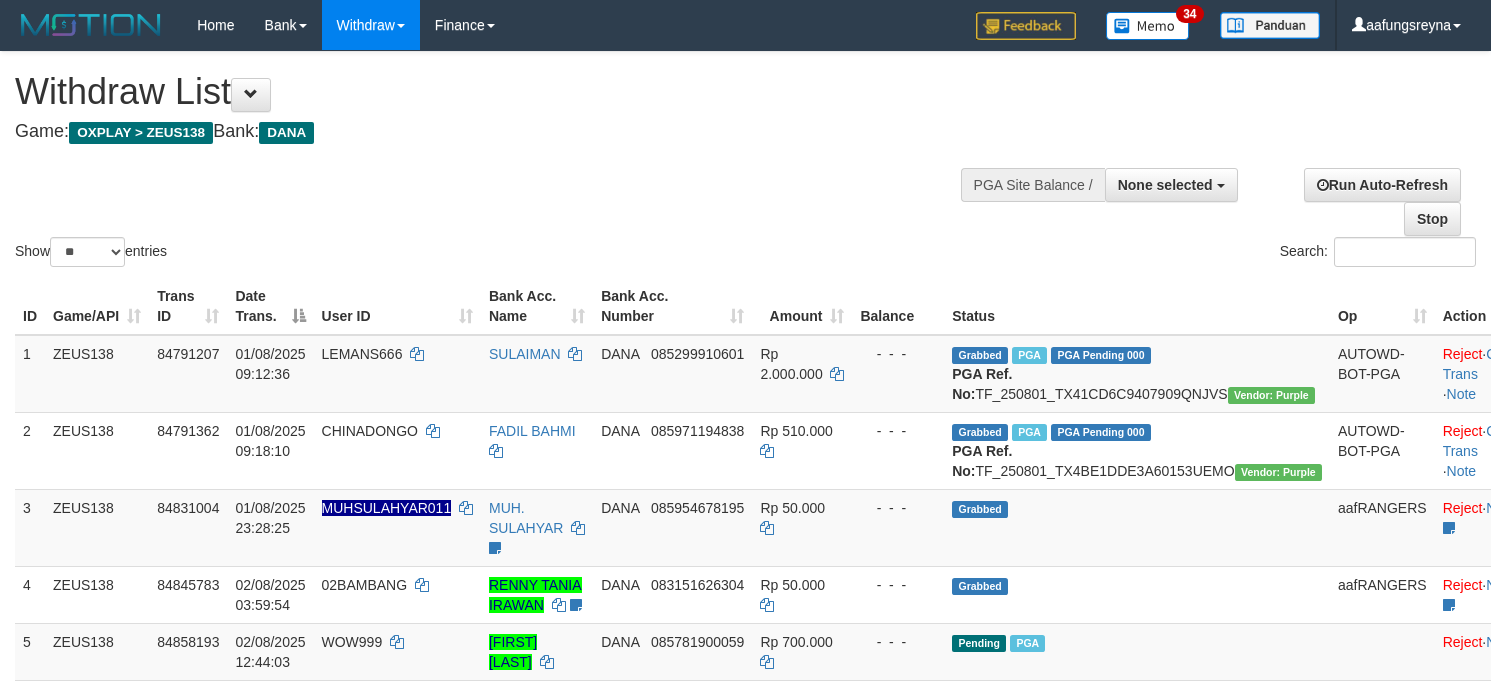 select 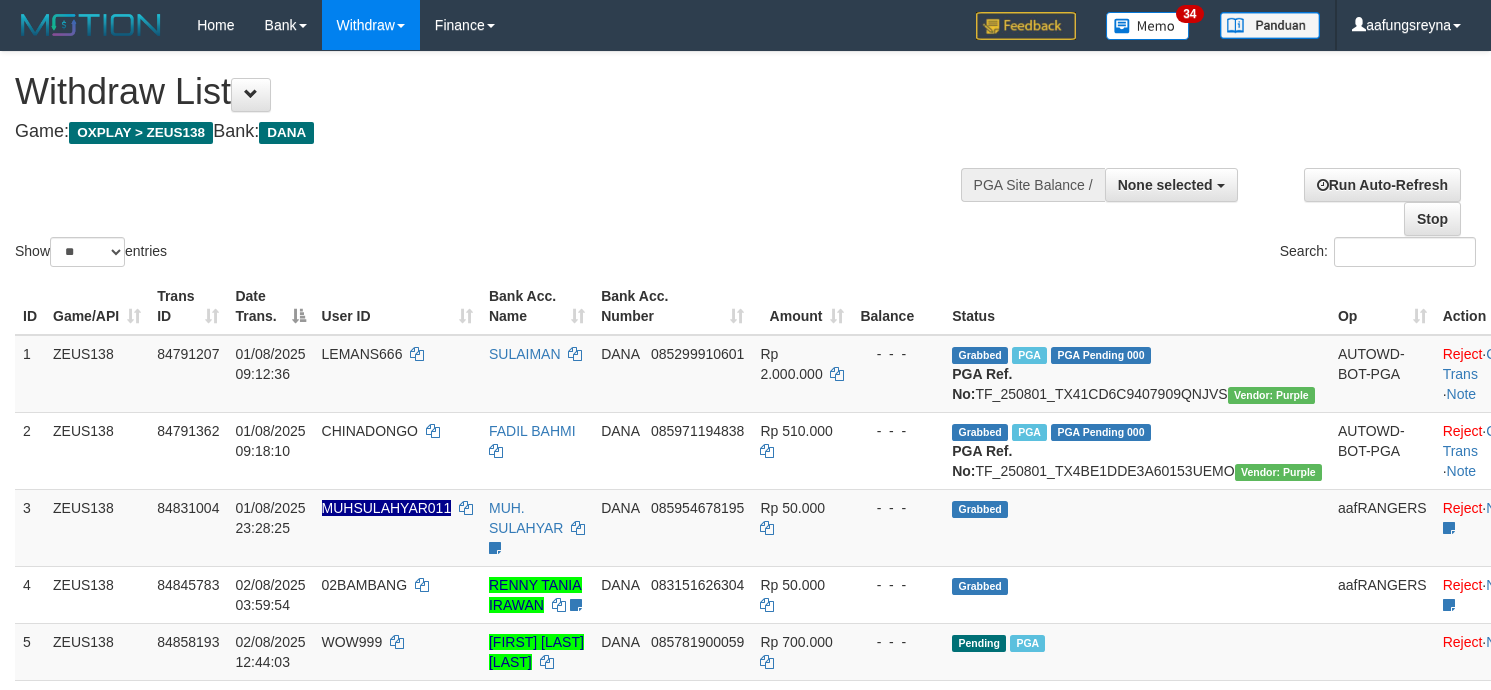 select 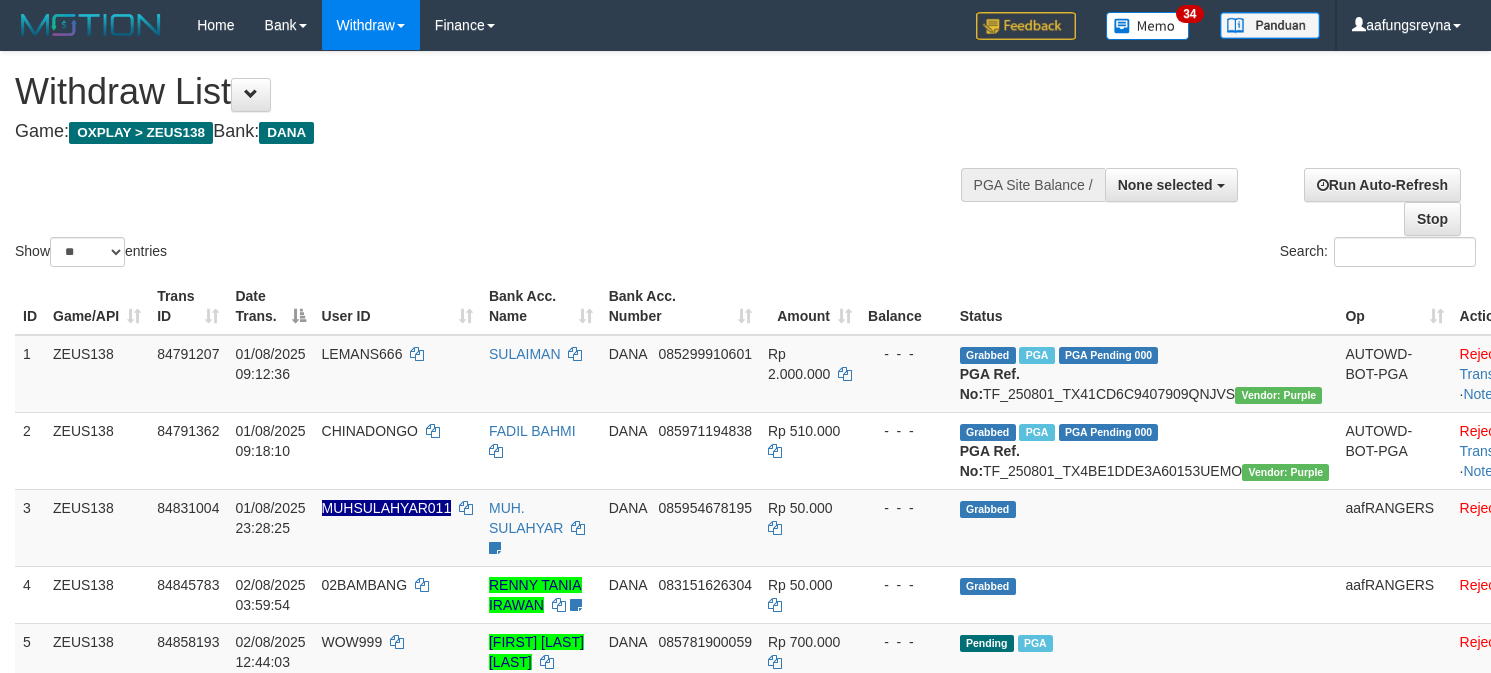 select 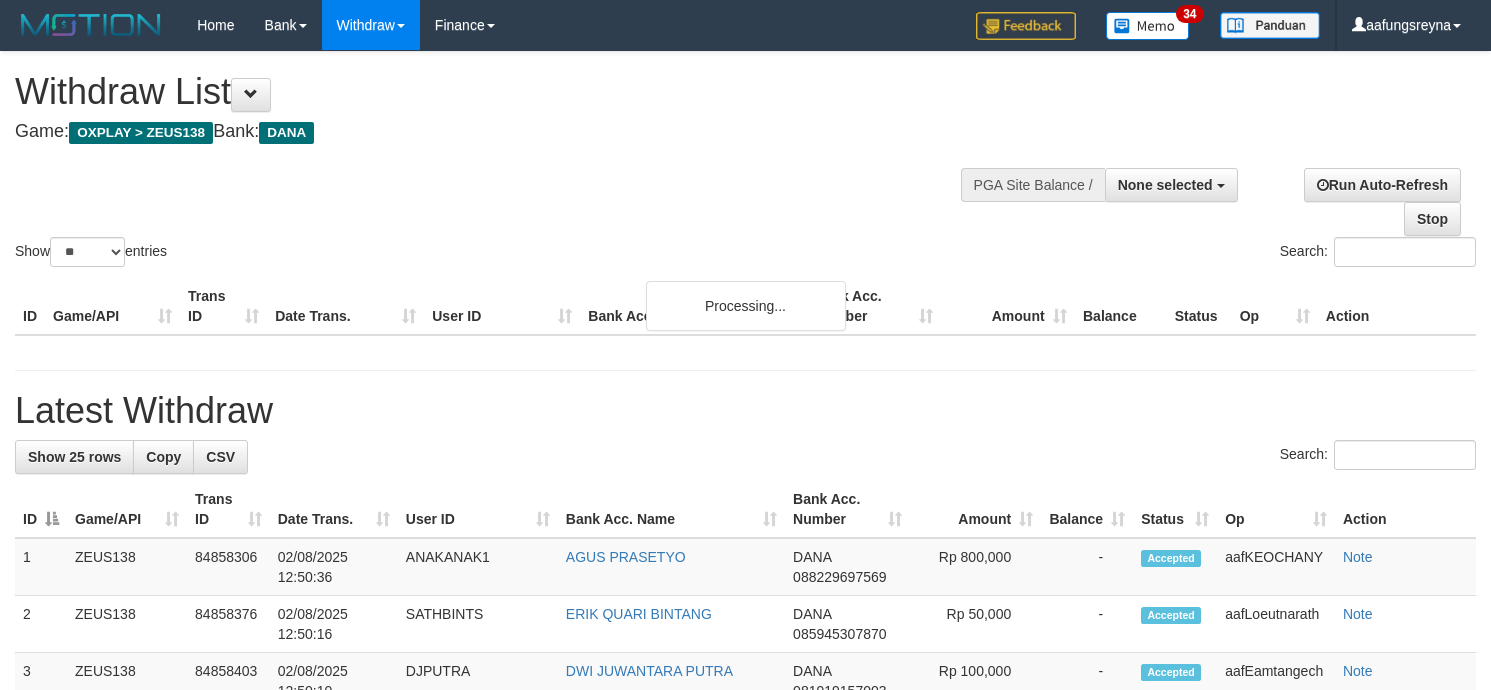 select 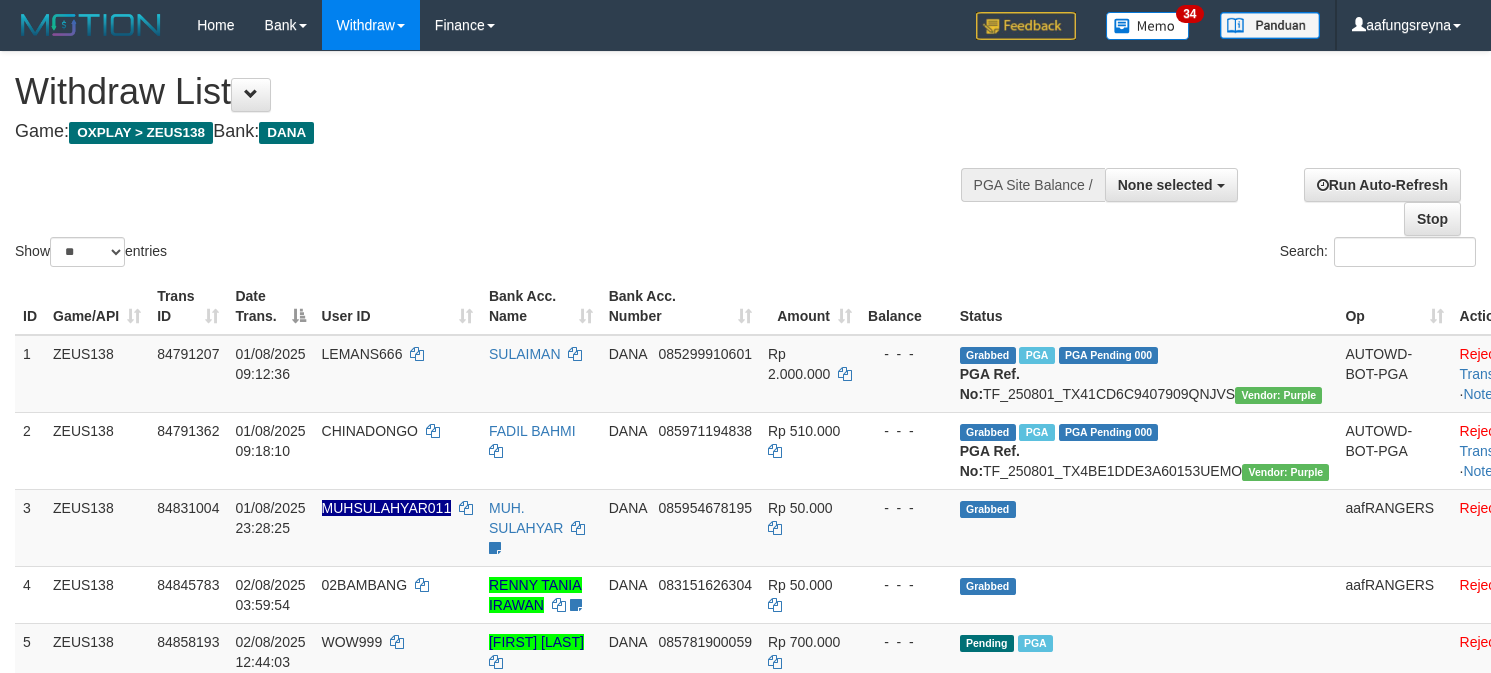select 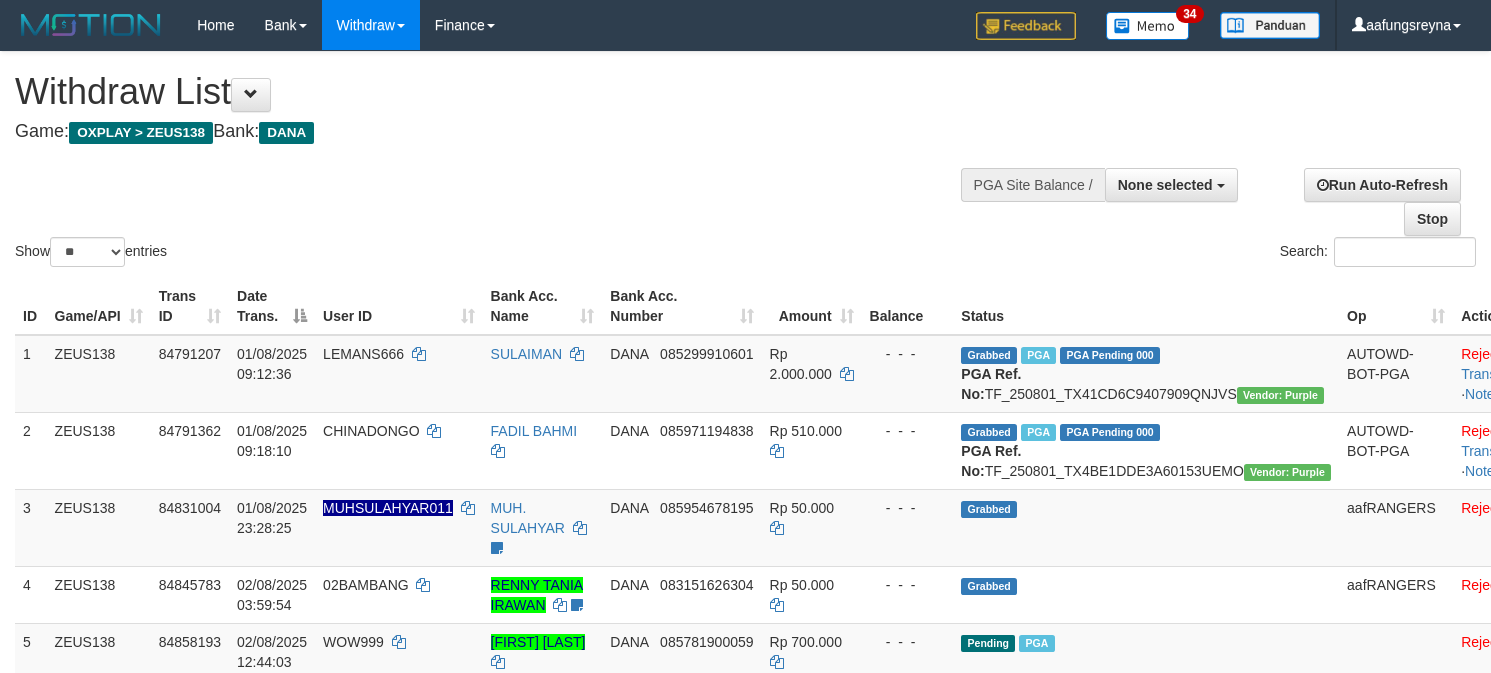 select 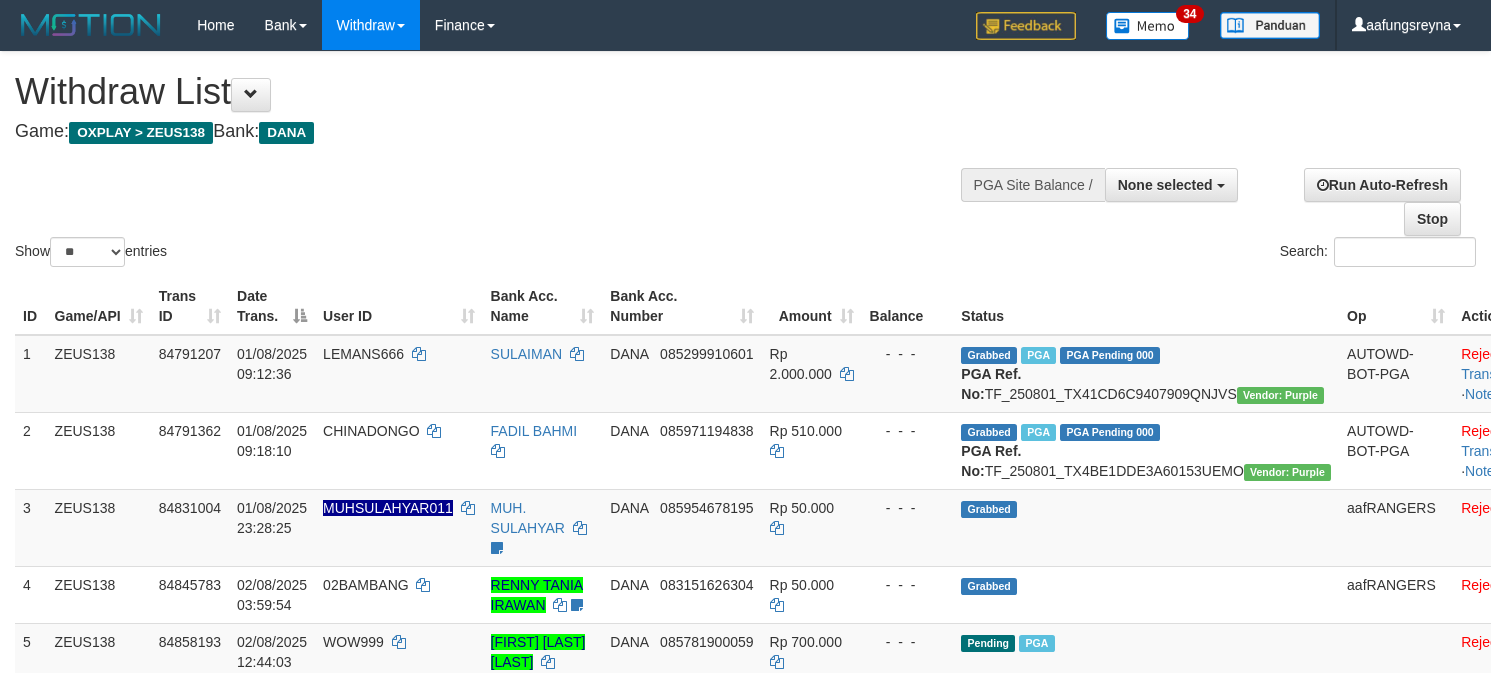 select 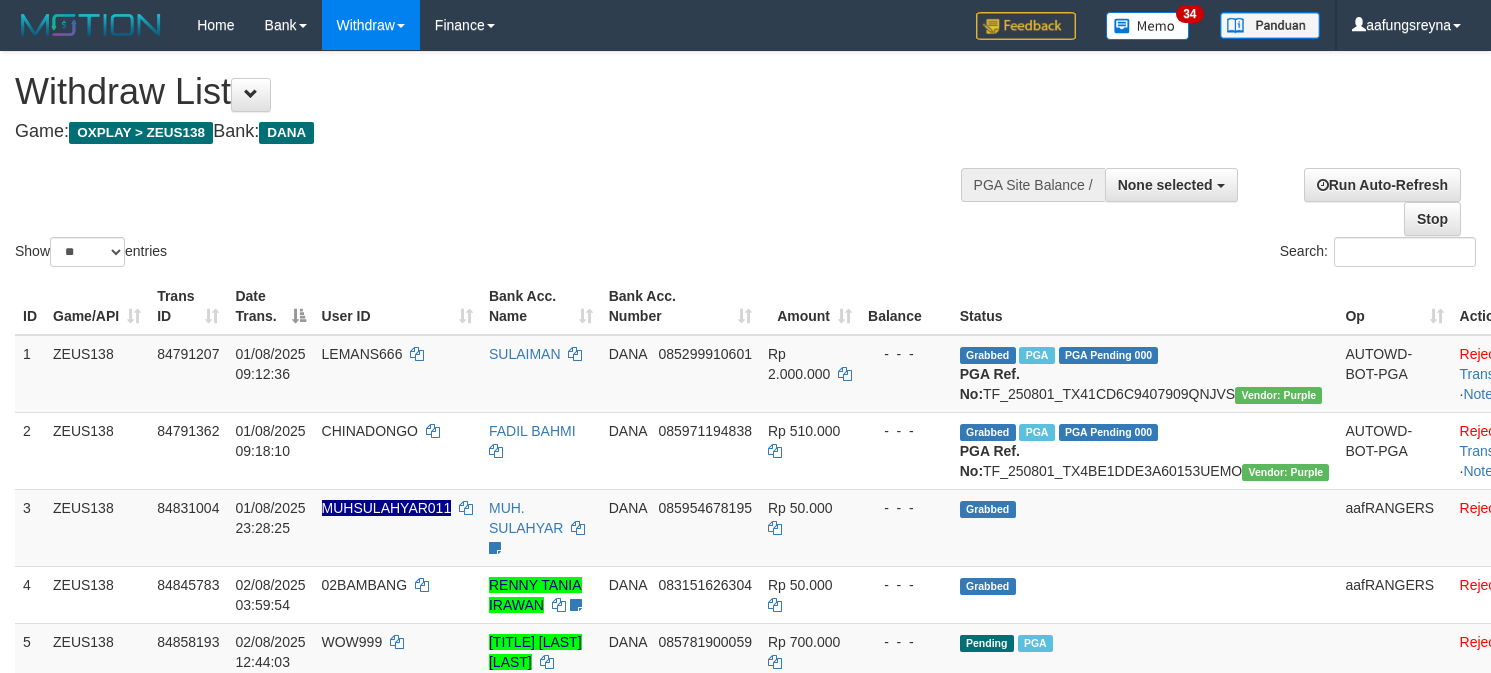 select 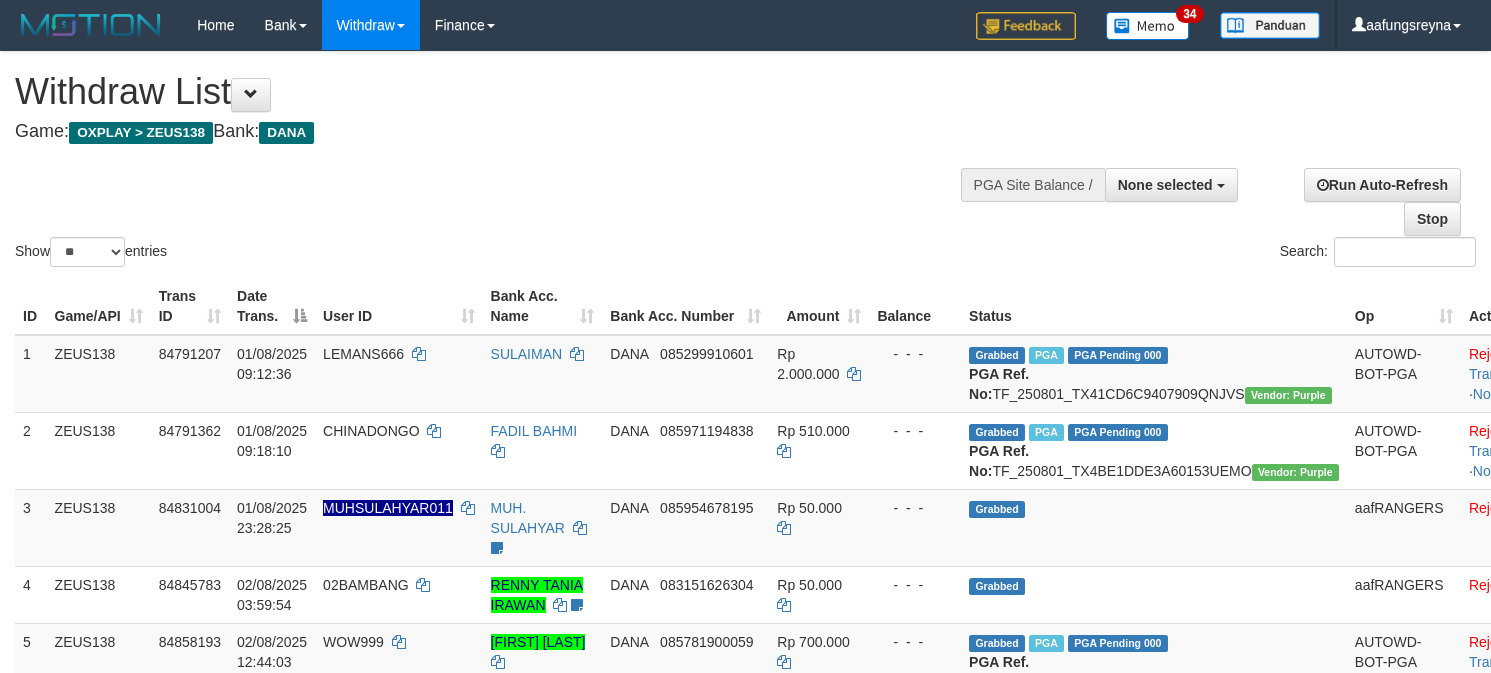 select 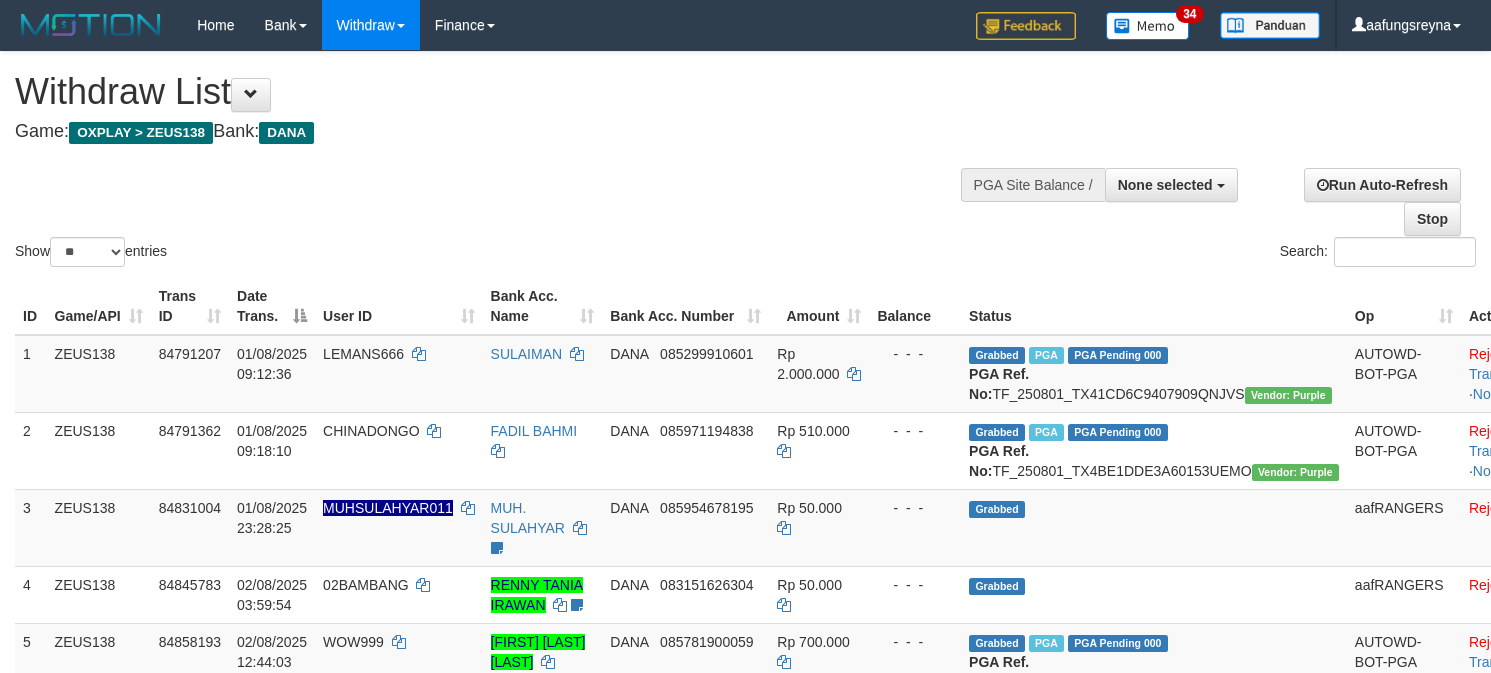 select 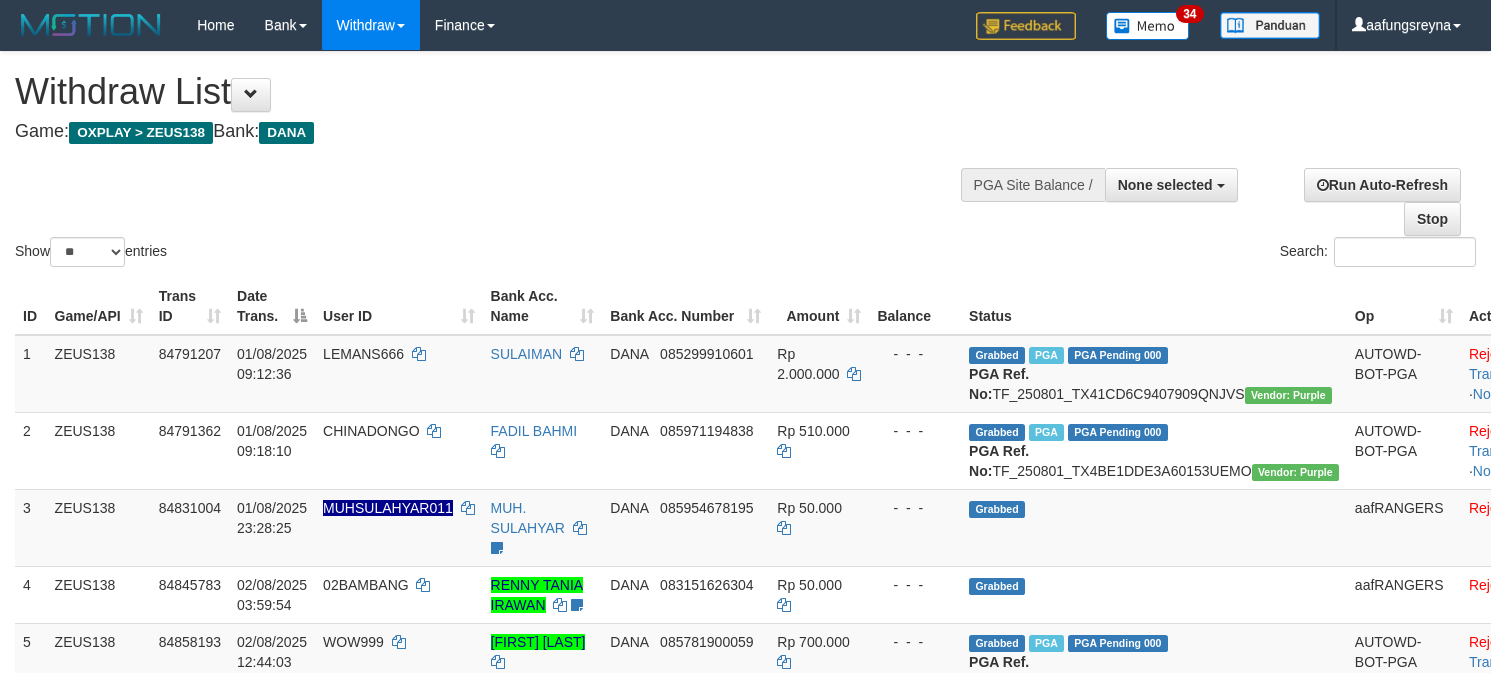 select 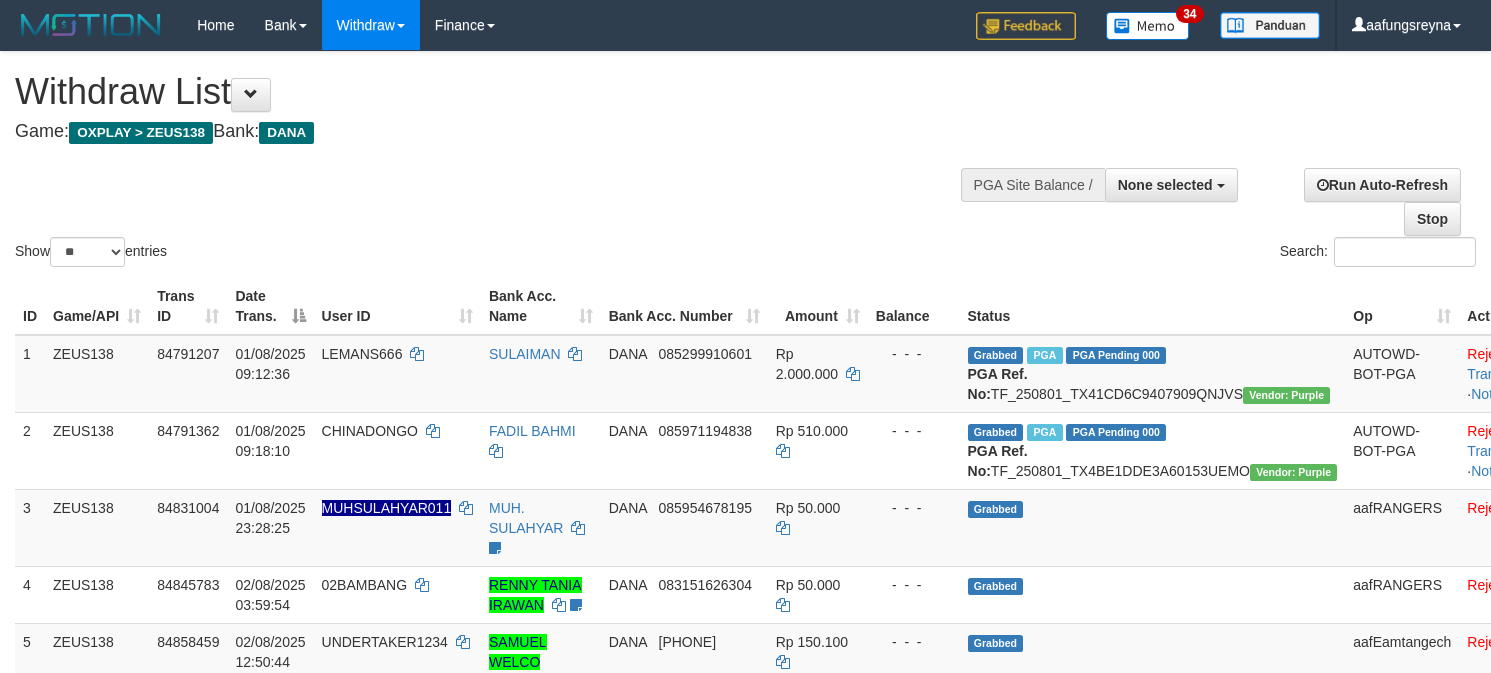 select 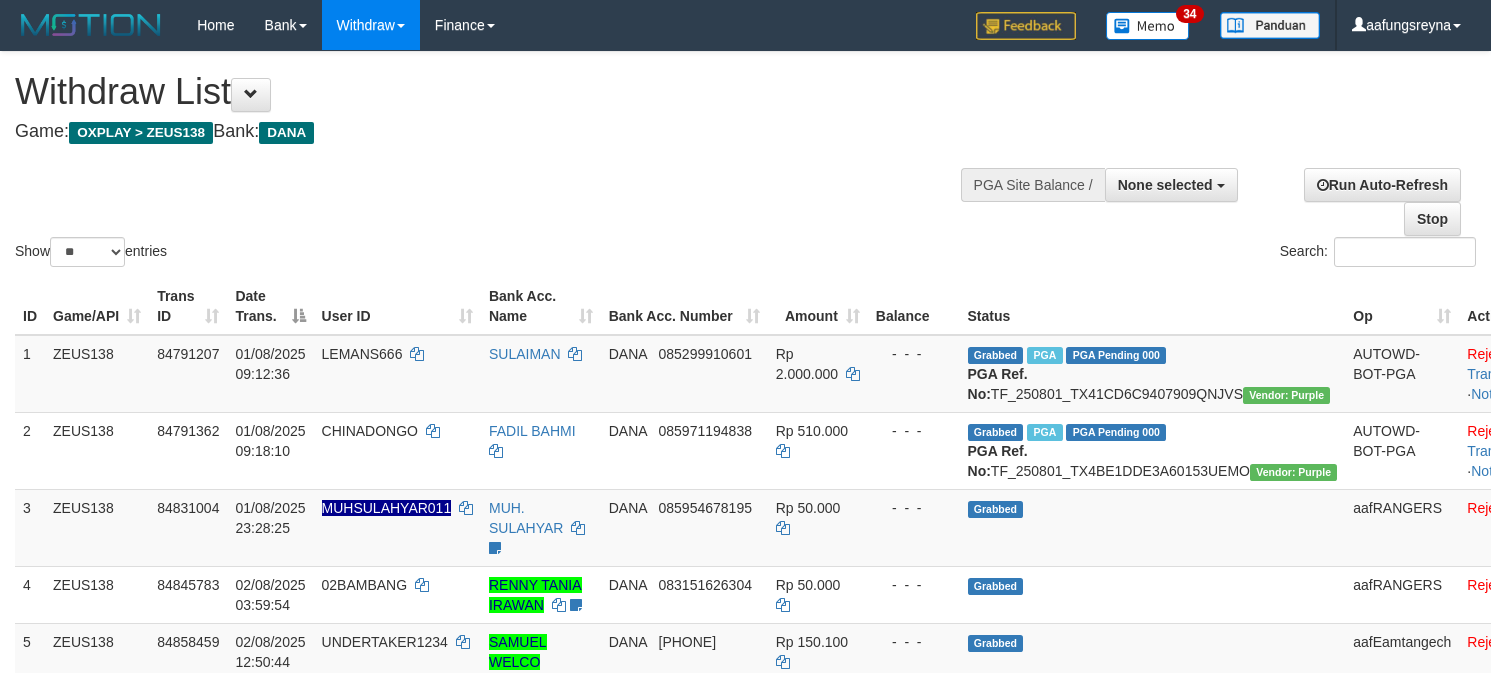 select 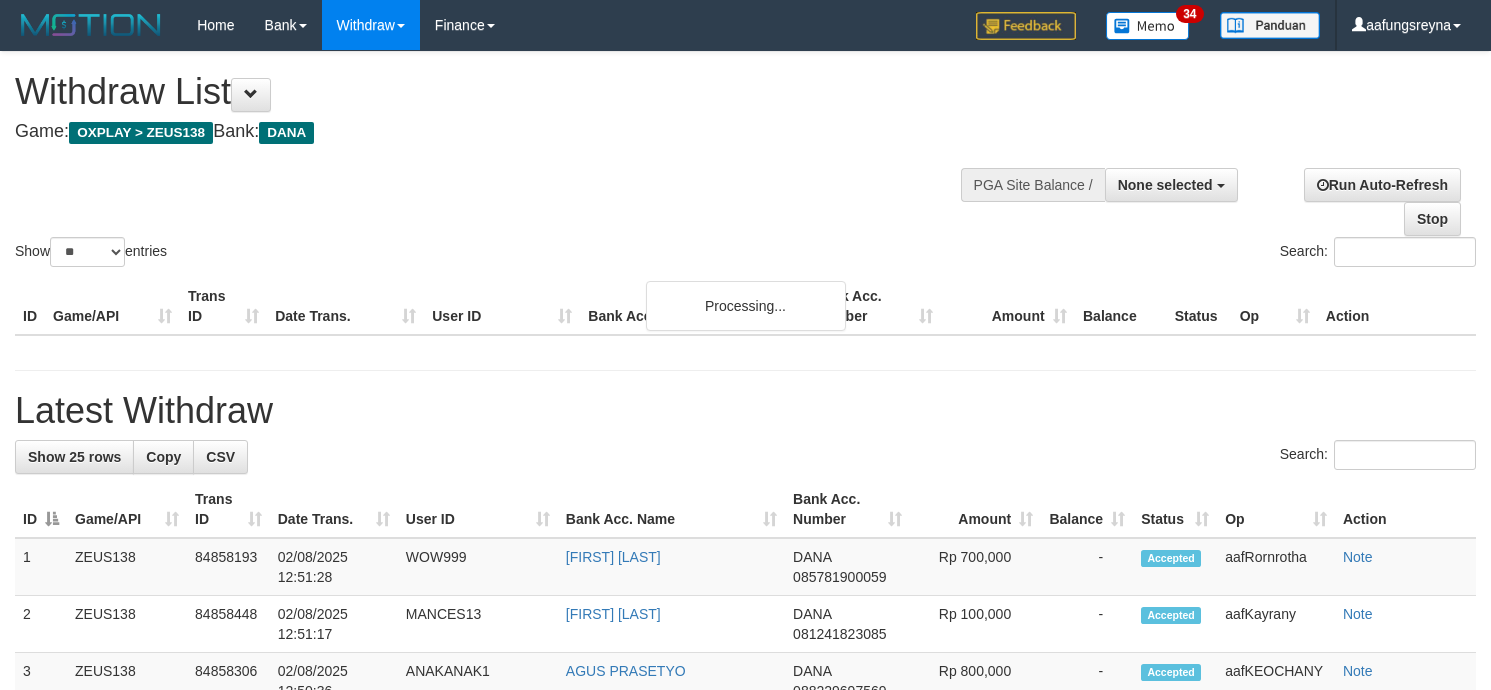 select 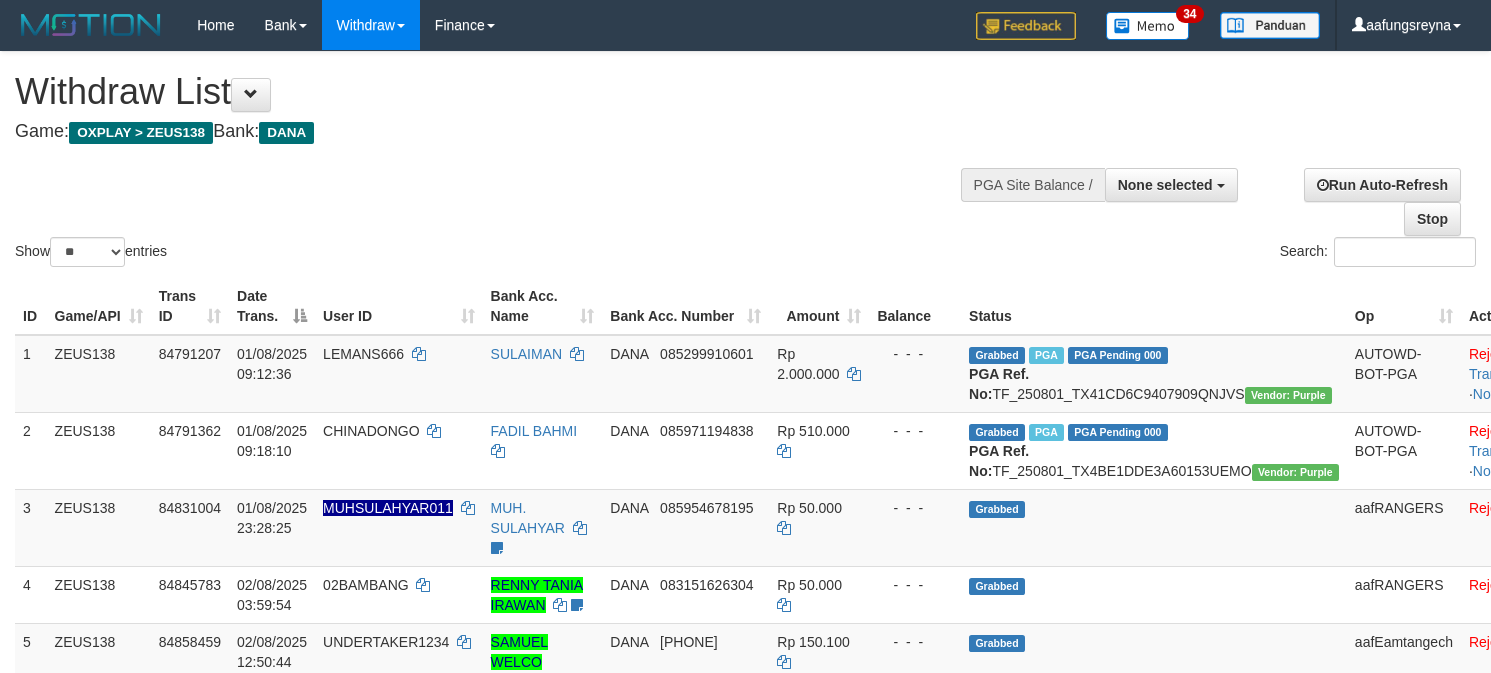 select 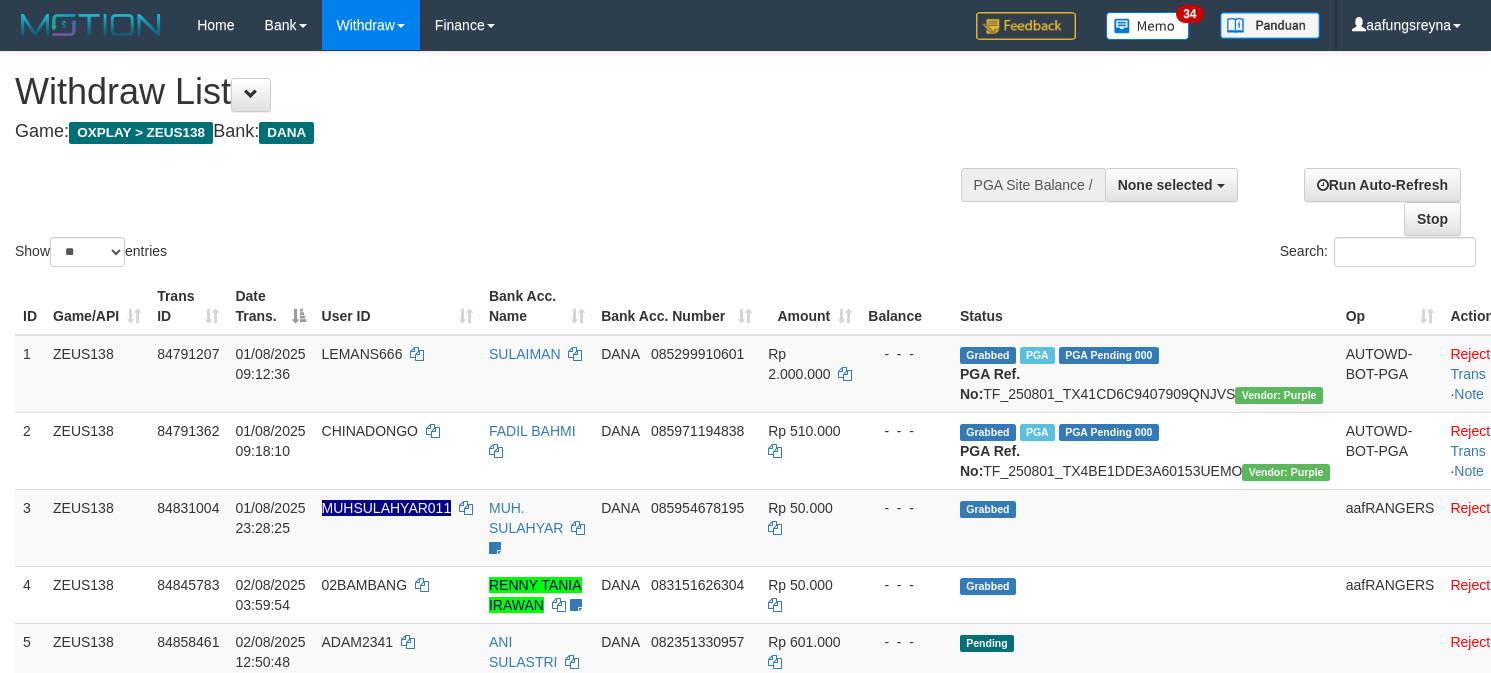 select 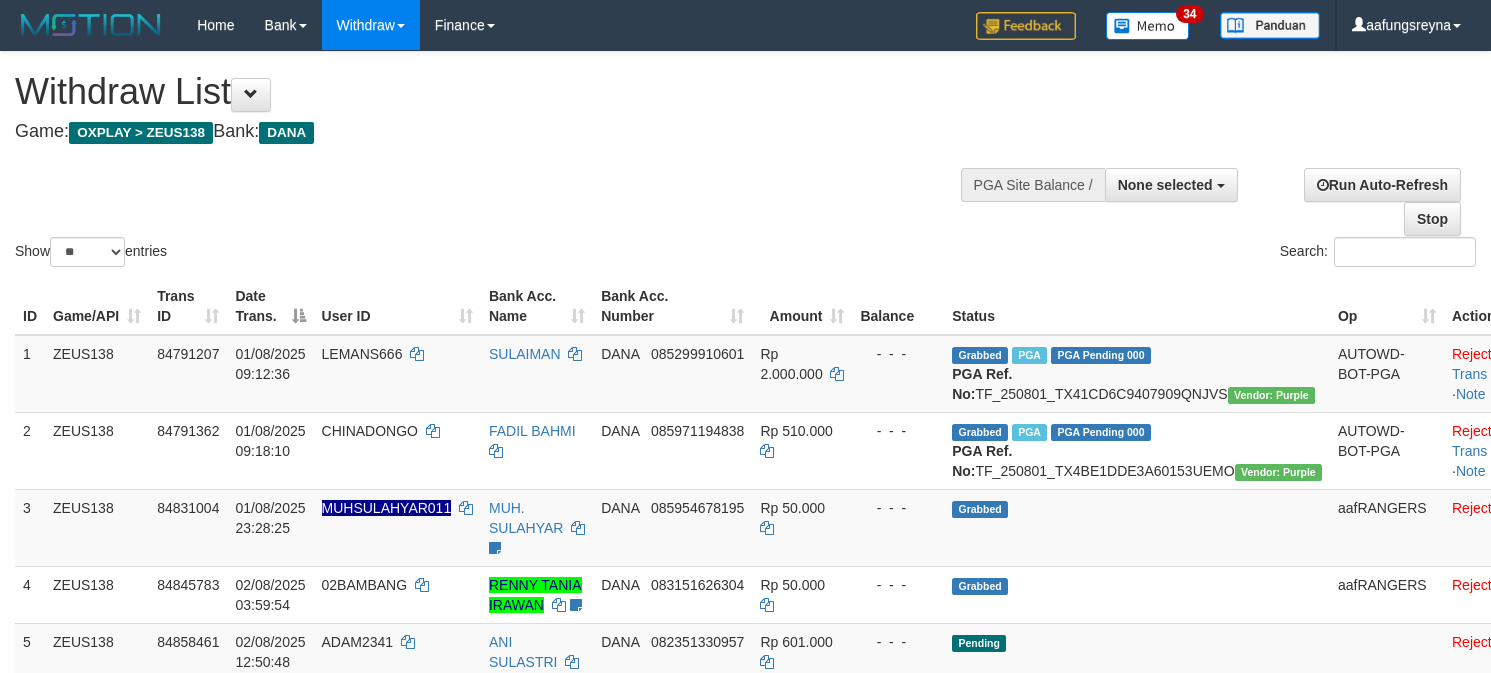 select 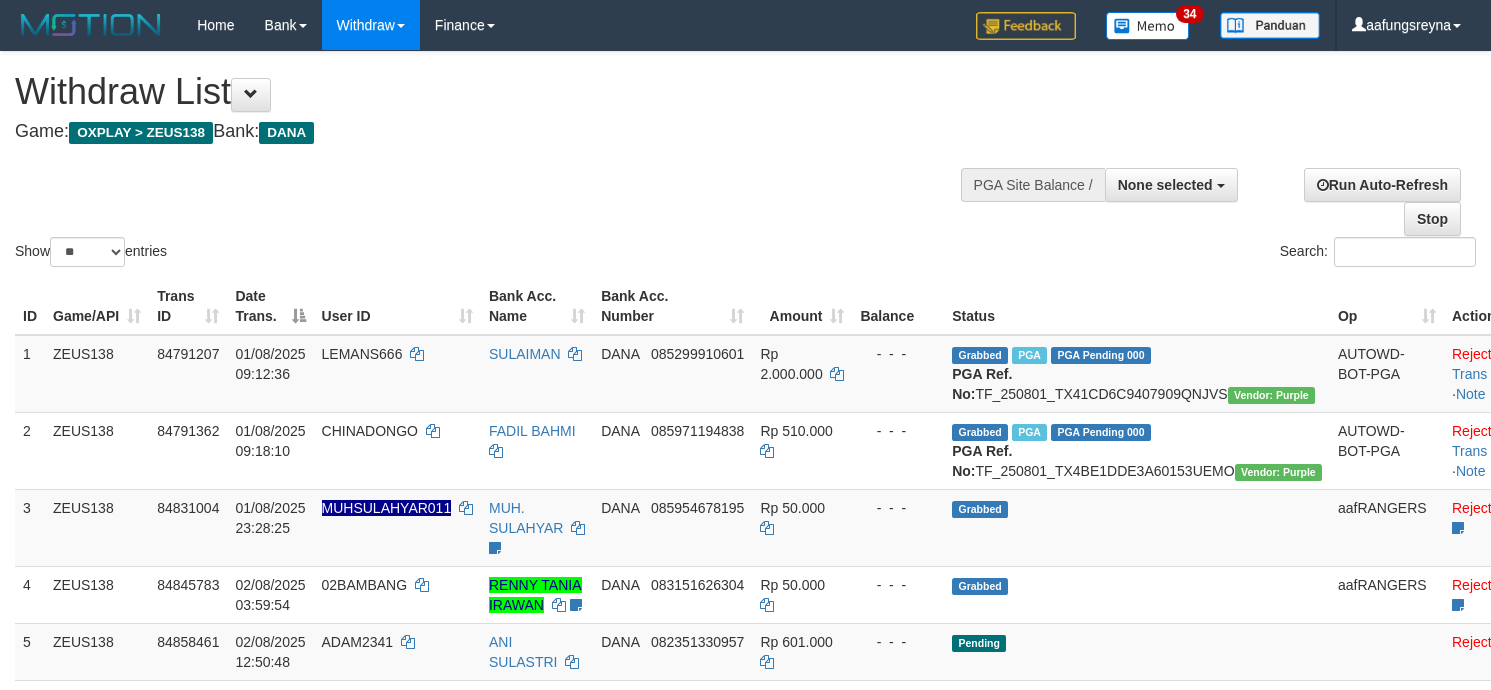 select 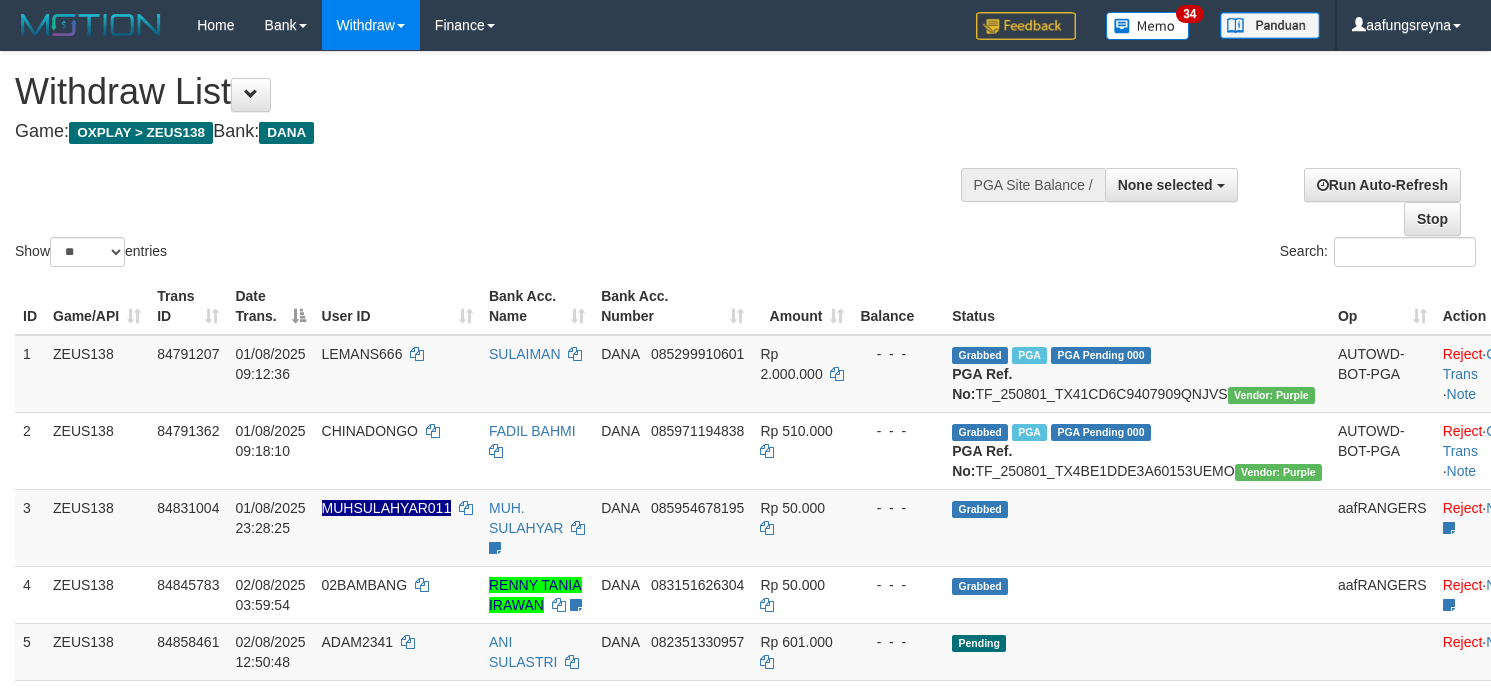 select 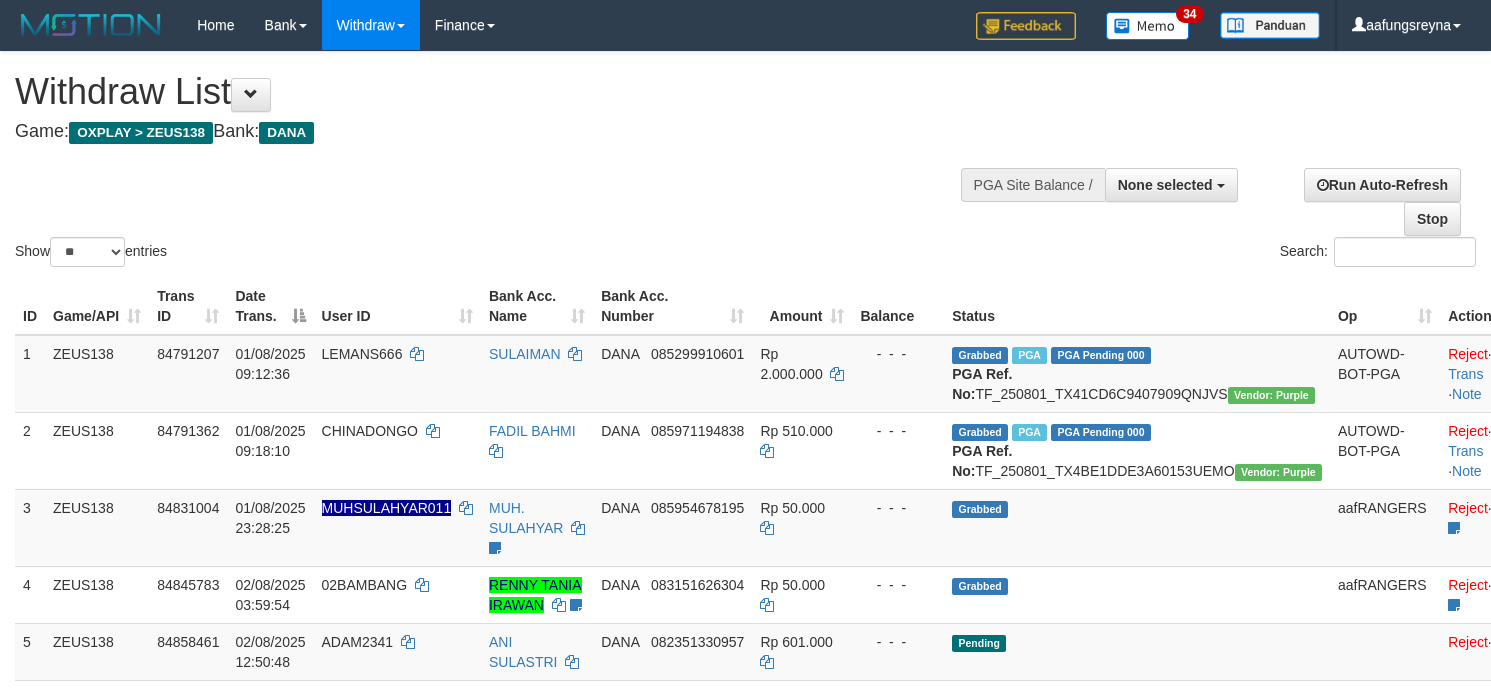 select 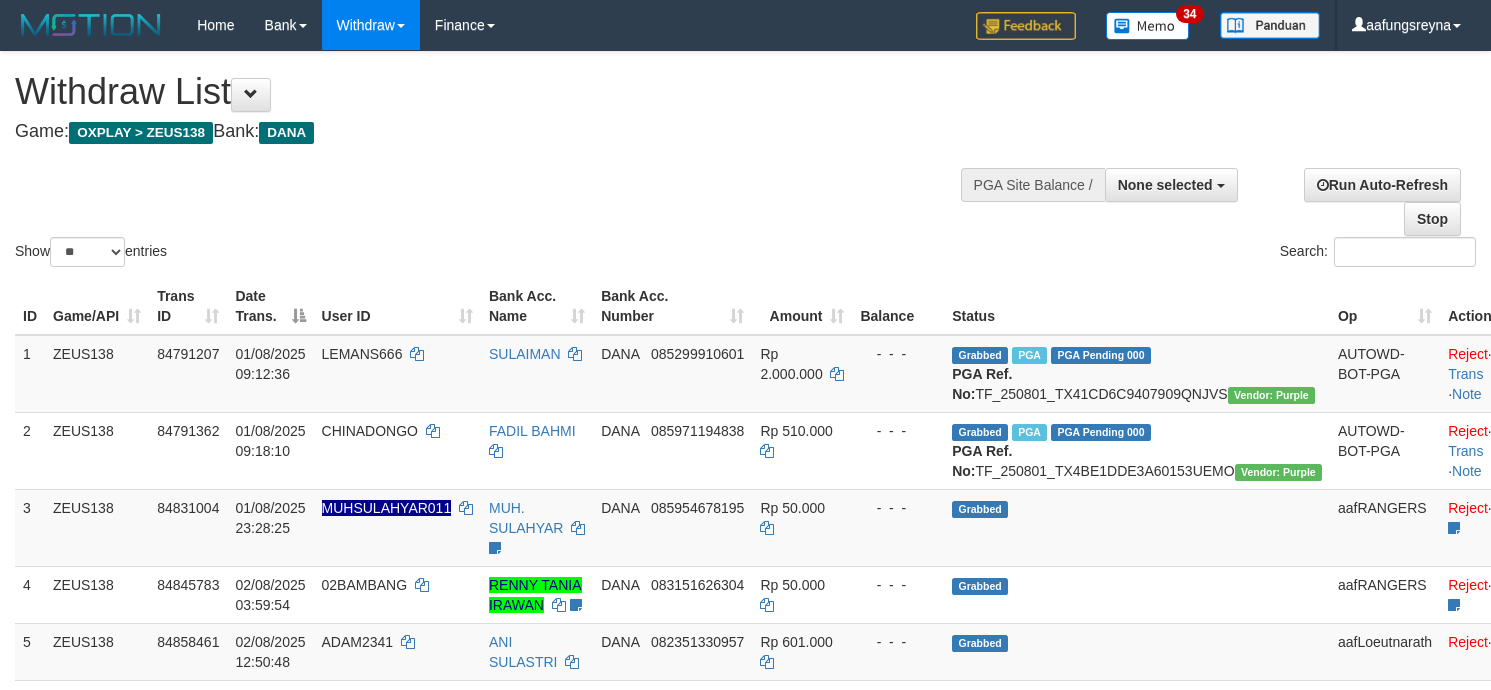 select 